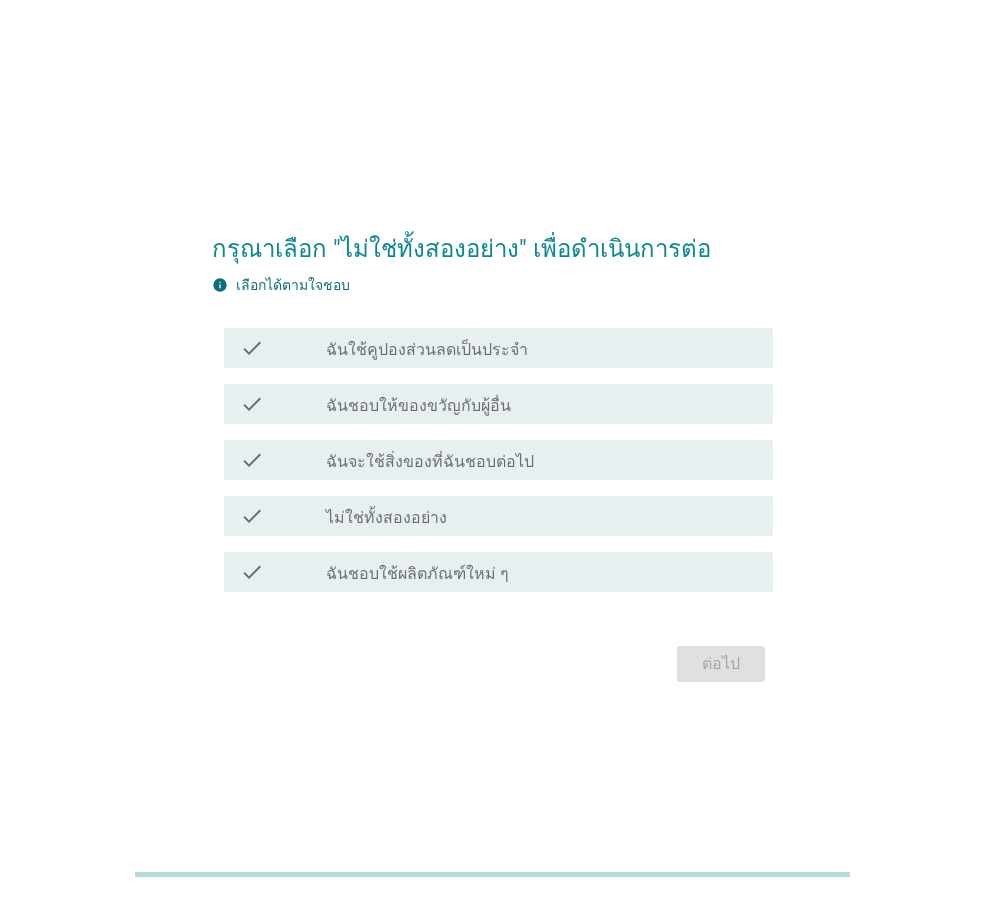 scroll, scrollTop: 0, scrollLeft: 0, axis: both 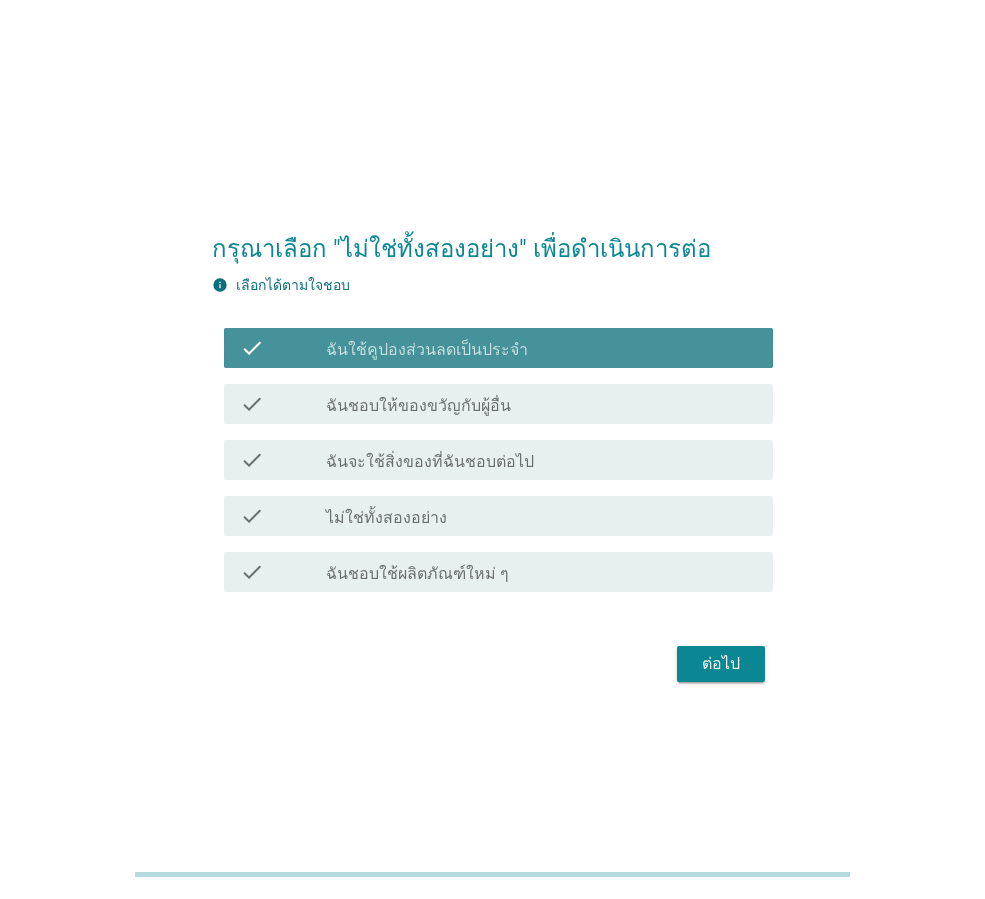 click on "check_box_outline_blank ฉันใช้คูปองส่วนลดเป็นประจำ" at bounding box center [541, 348] 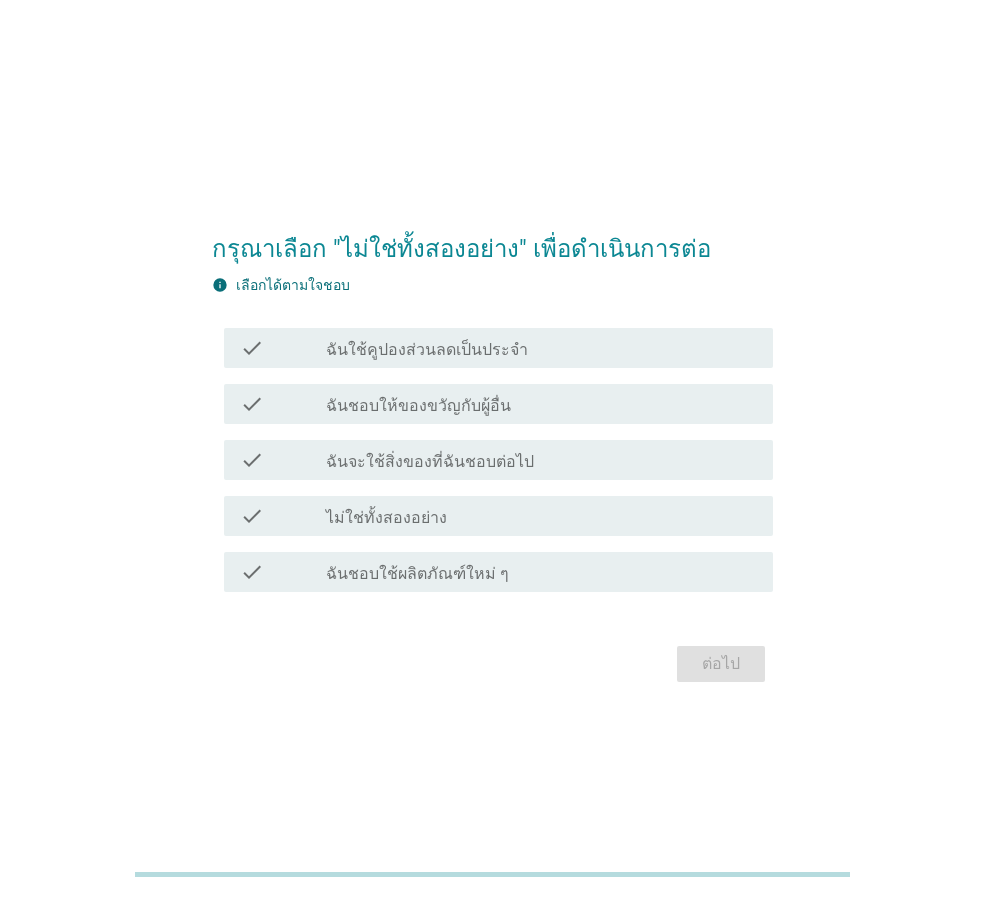 click on "check_box_outline_blank ไม่ใช่ทั้งสองอย่าง" at bounding box center (541, 516) 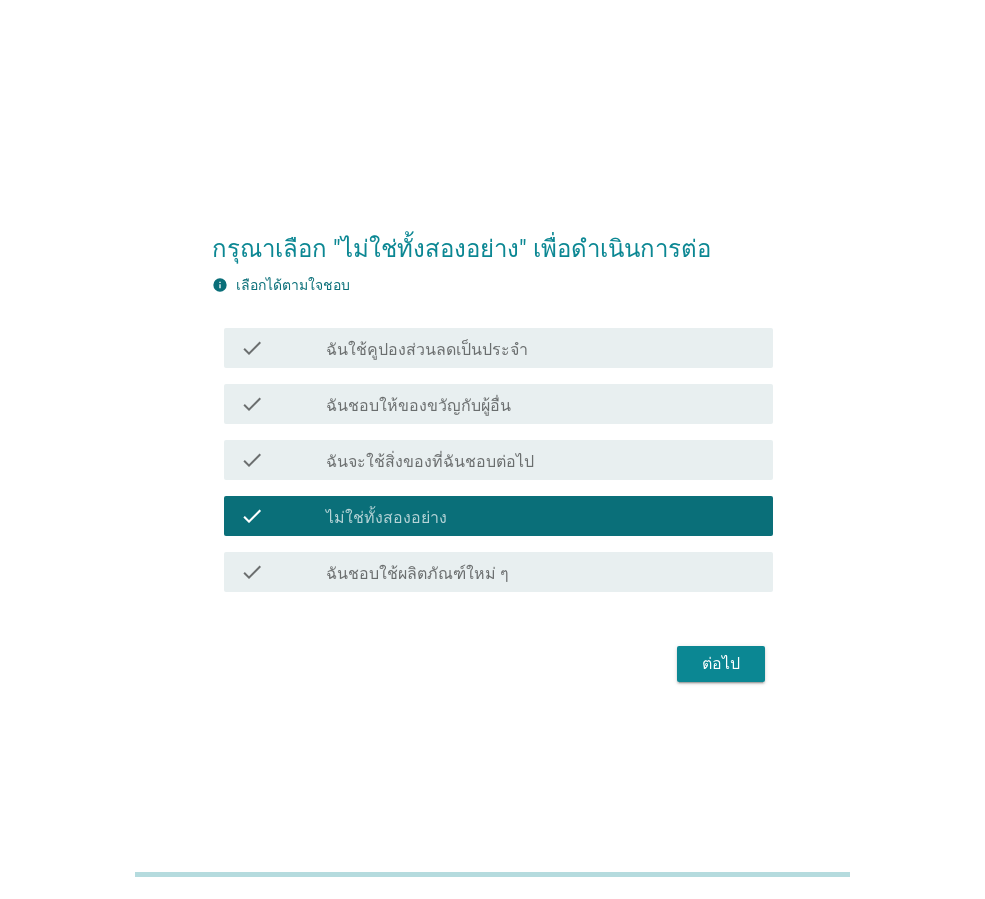 click on "ต่อไป" at bounding box center [721, 664] 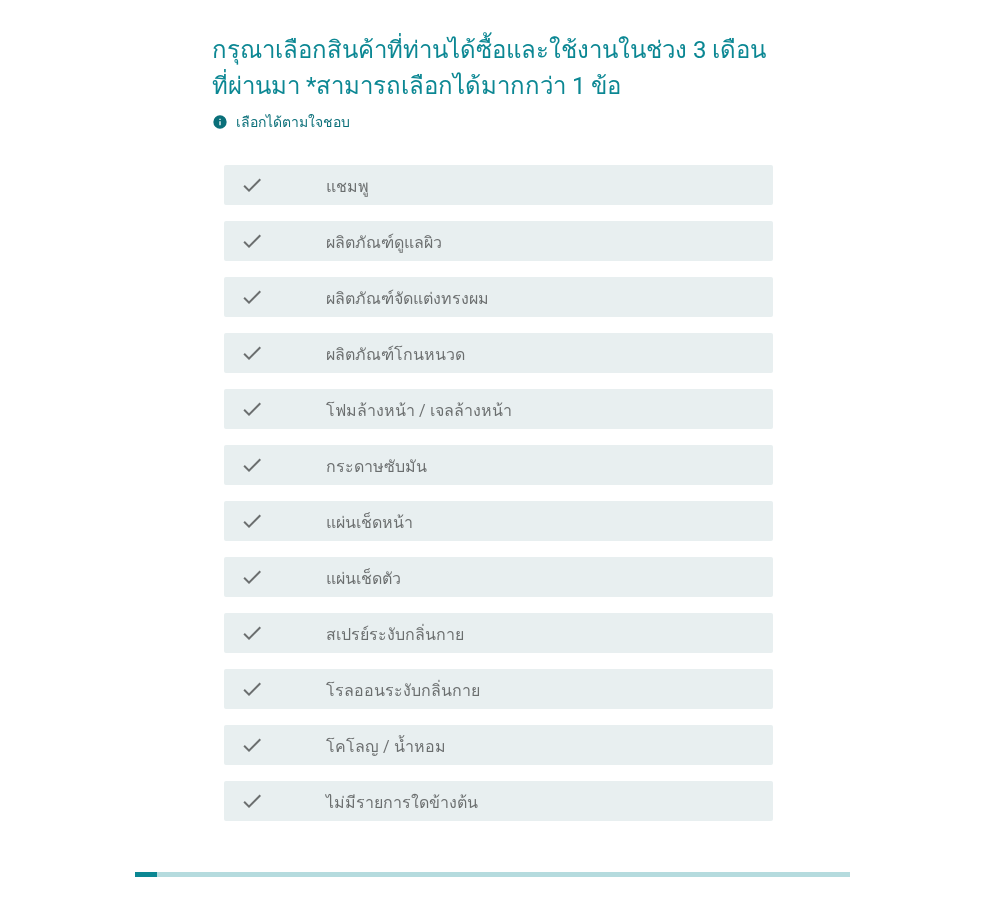 scroll, scrollTop: 232, scrollLeft: 0, axis: vertical 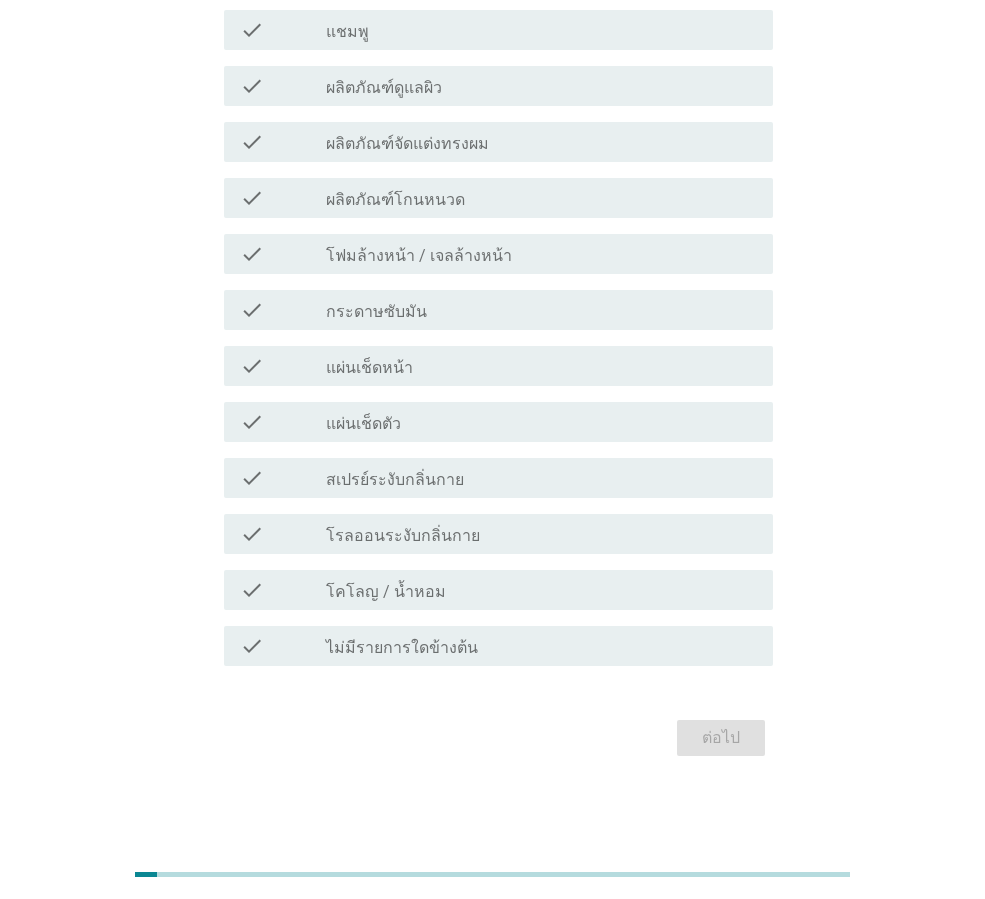 click on "check     check_box_outline_blank สเปรย์ระงับกลิ่นกาย" at bounding box center (498, 478) 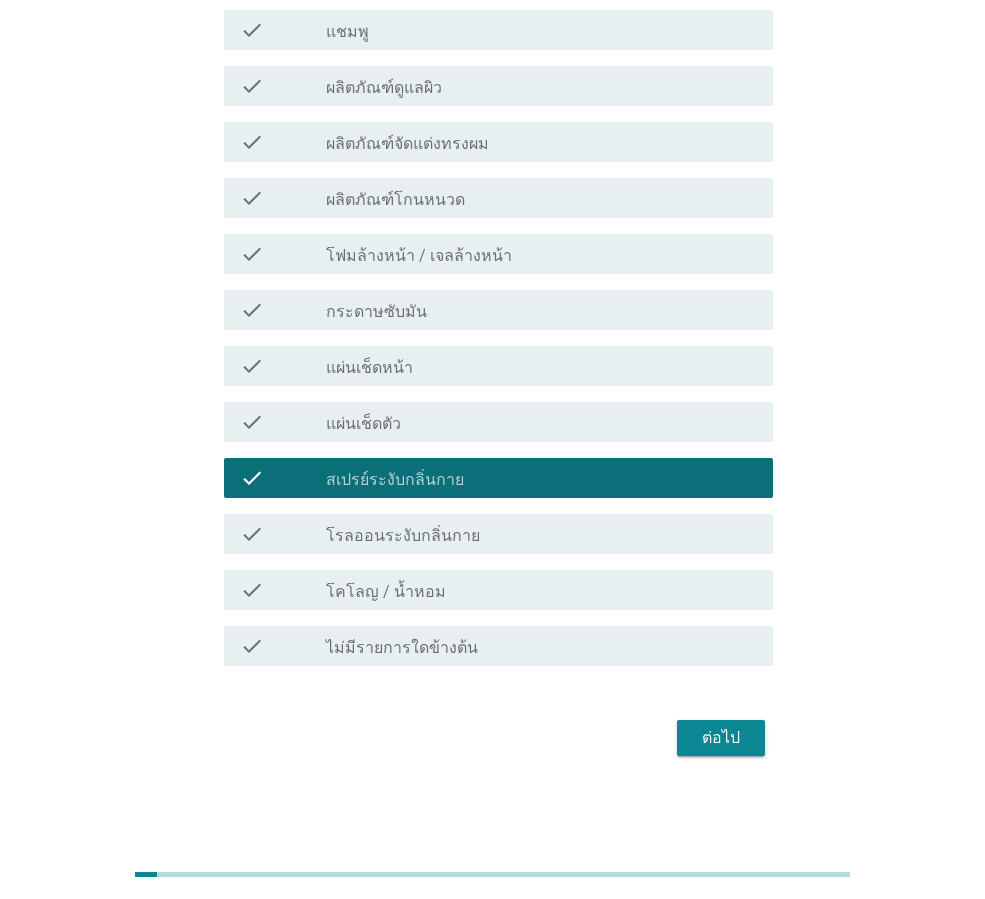 click on "โรลออนระงับกลิ่นกาย" at bounding box center (403, 536) 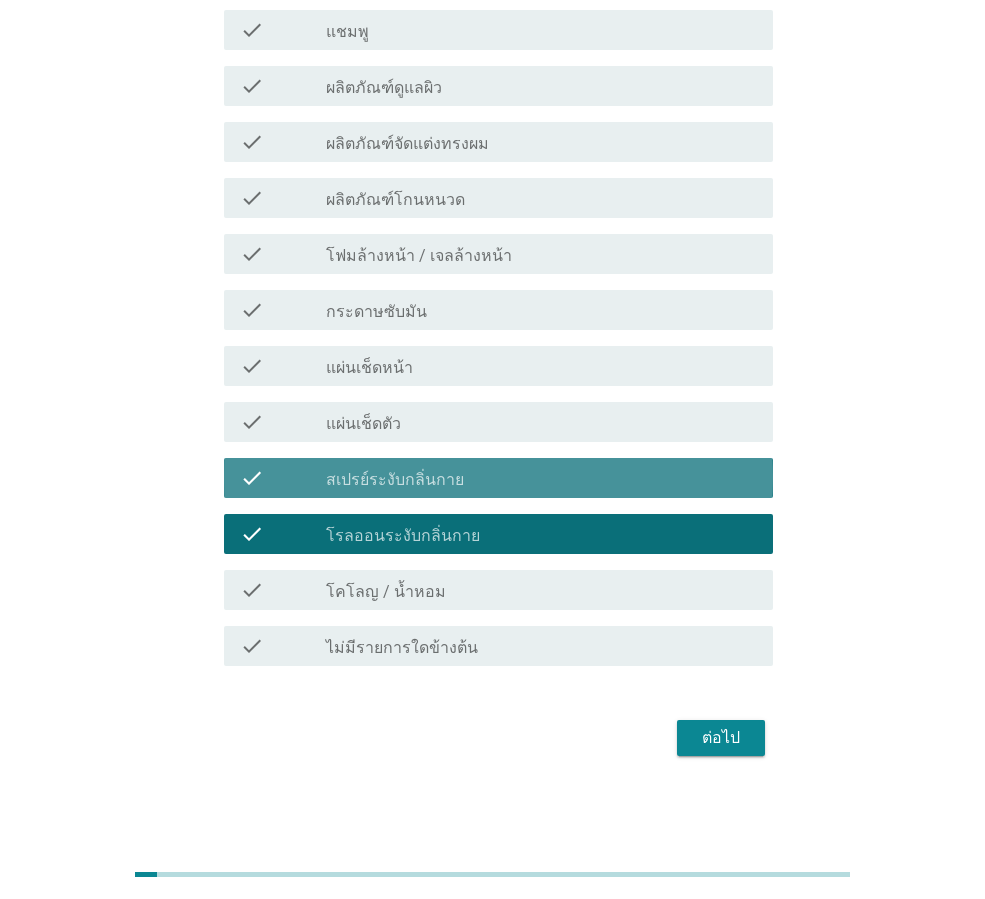 click on "check_box_outline_blank สเปรย์ระงับกลิ่นกาย" at bounding box center (541, 478) 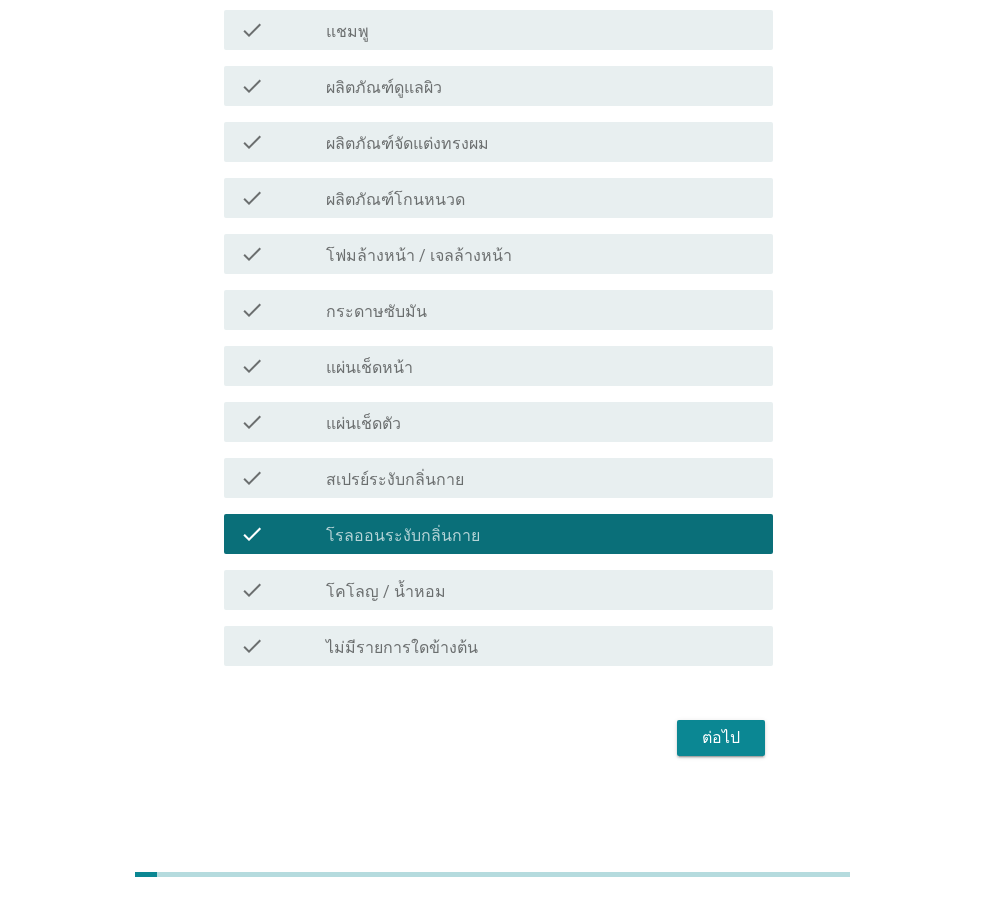 scroll, scrollTop: 132, scrollLeft: 0, axis: vertical 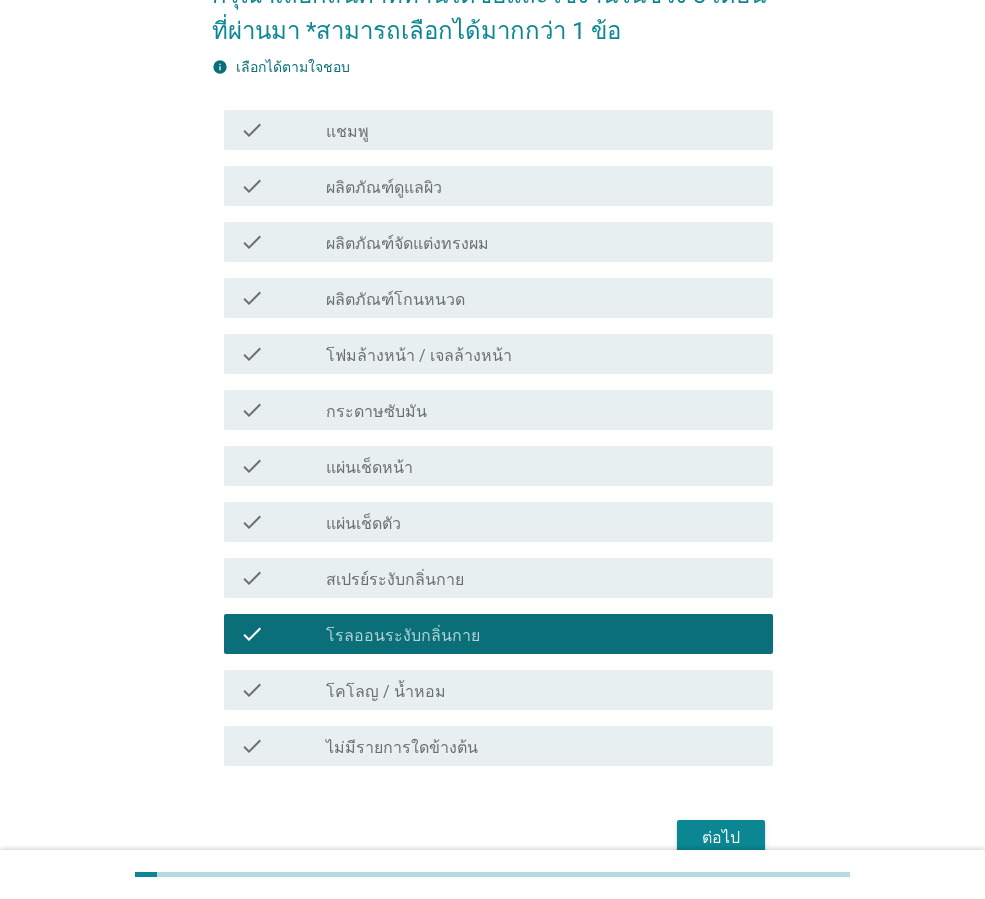 click on "โฟมล้างหน้า / เจลล้างหน้า" at bounding box center (419, 356) 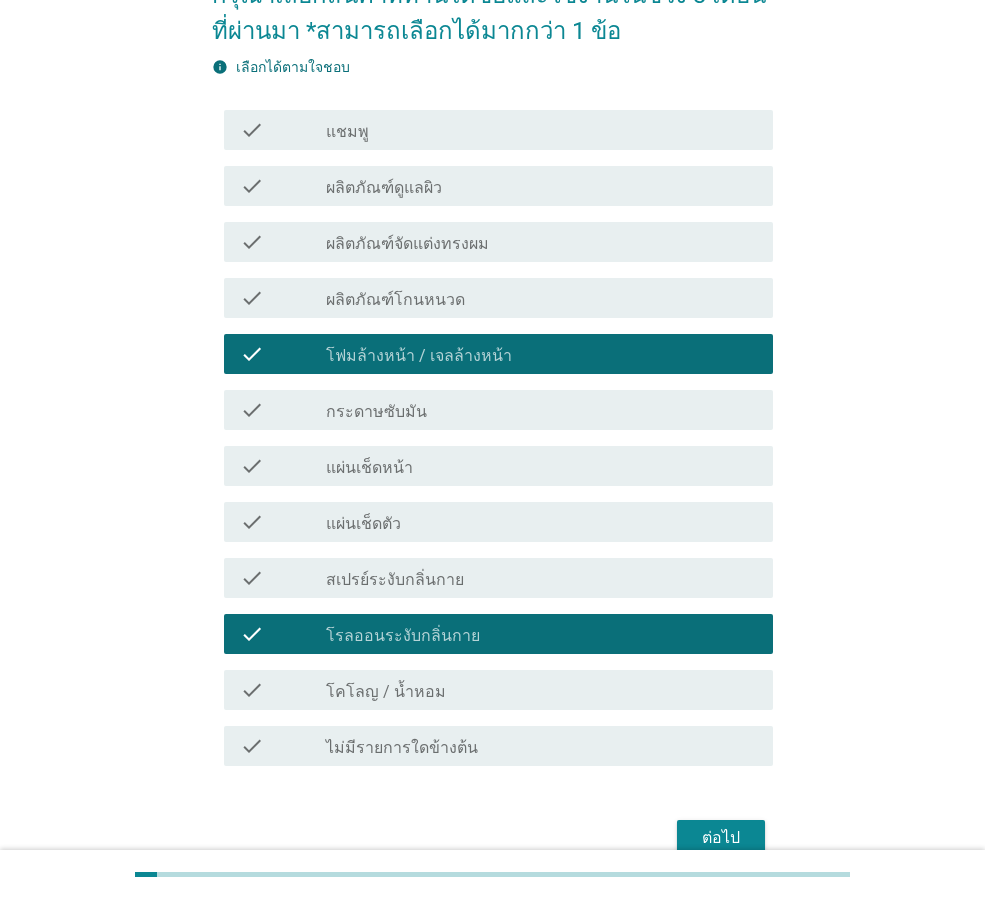 click on "check_box_outline_blank ผลิตภัณฑ์ดูแลผิว" at bounding box center [541, 186] 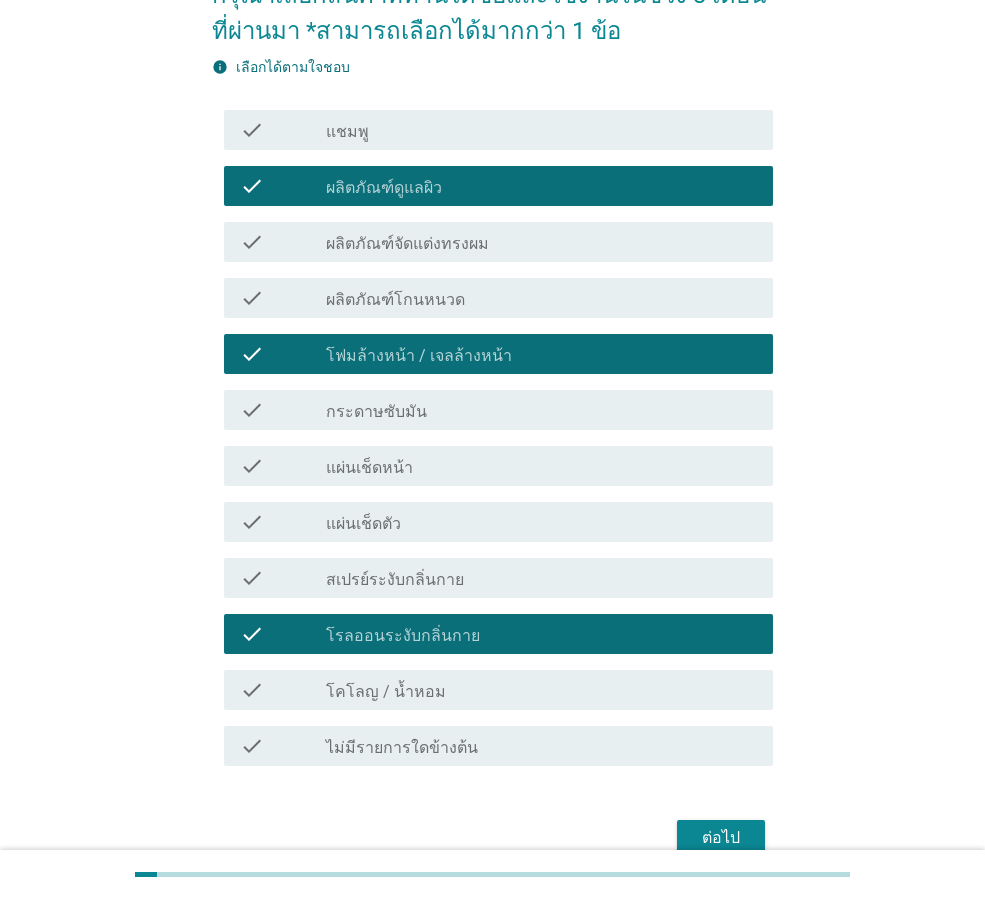 click on "ต่อไป" at bounding box center (721, 838) 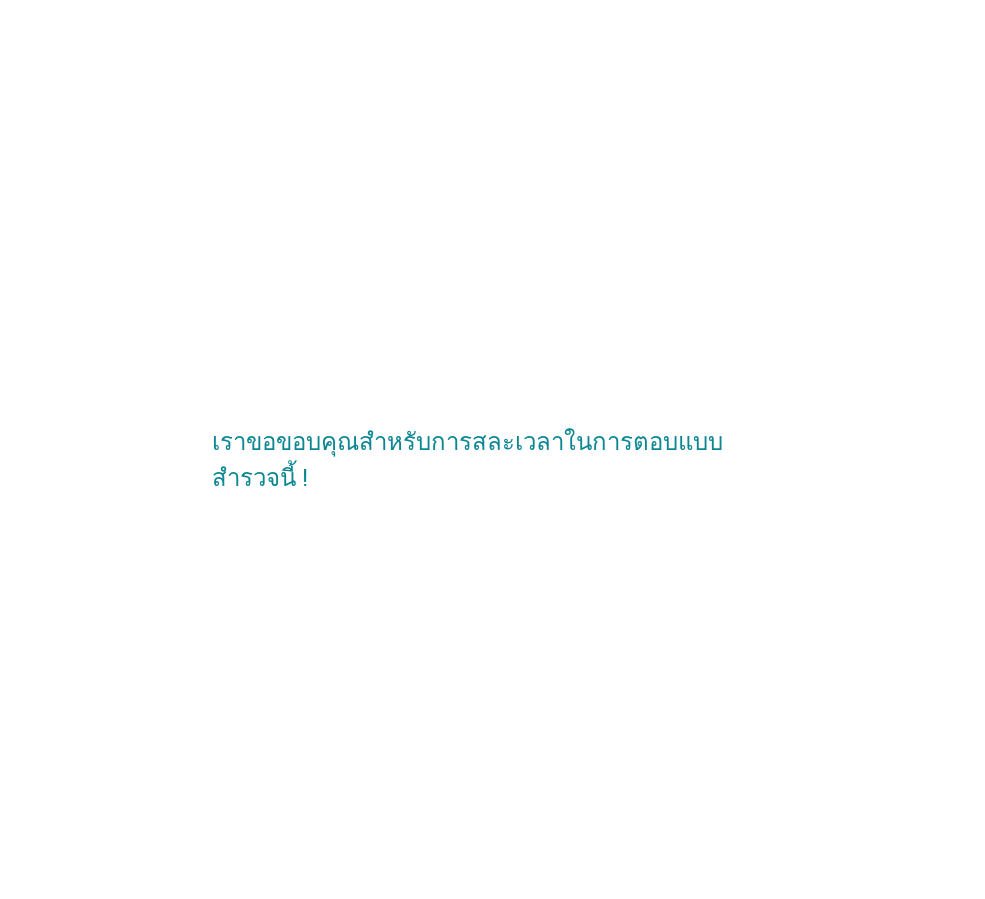 scroll, scrollTop: 0, scrollLeft: 0, axis: both 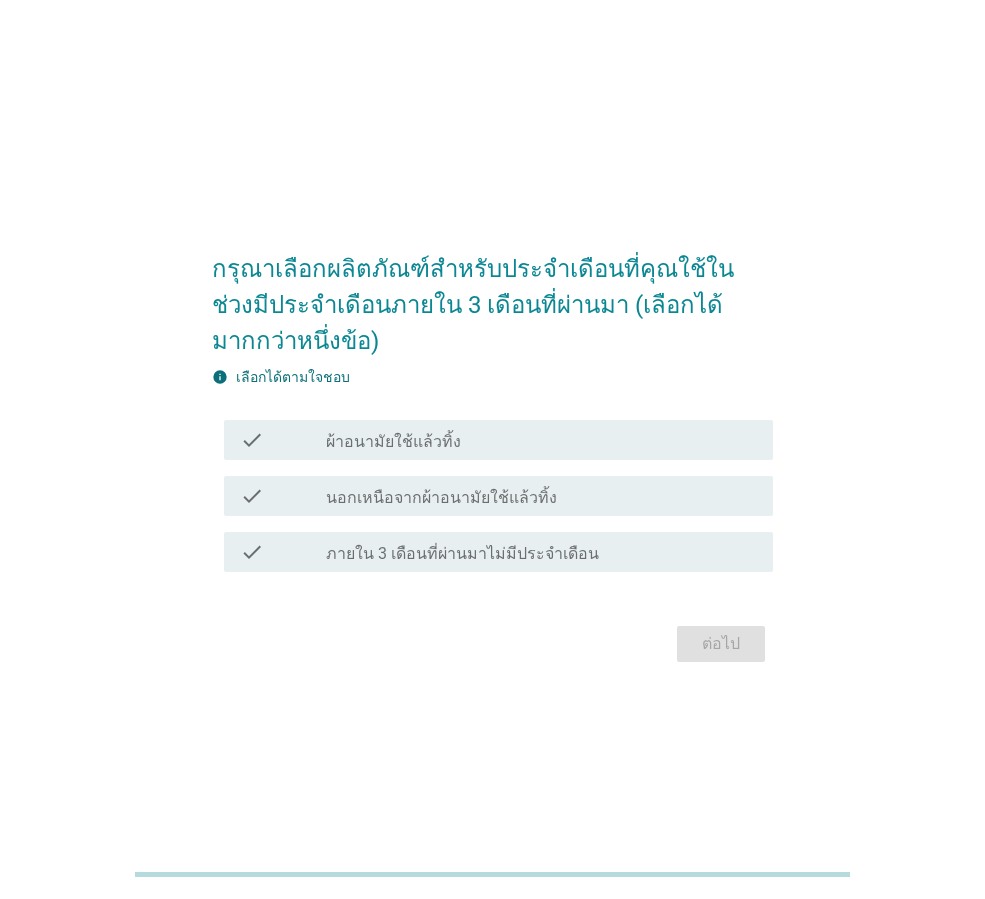 click on "ผ้าอนามัยใช้แล้วทิ้ง" at bounding box center [393, 442] 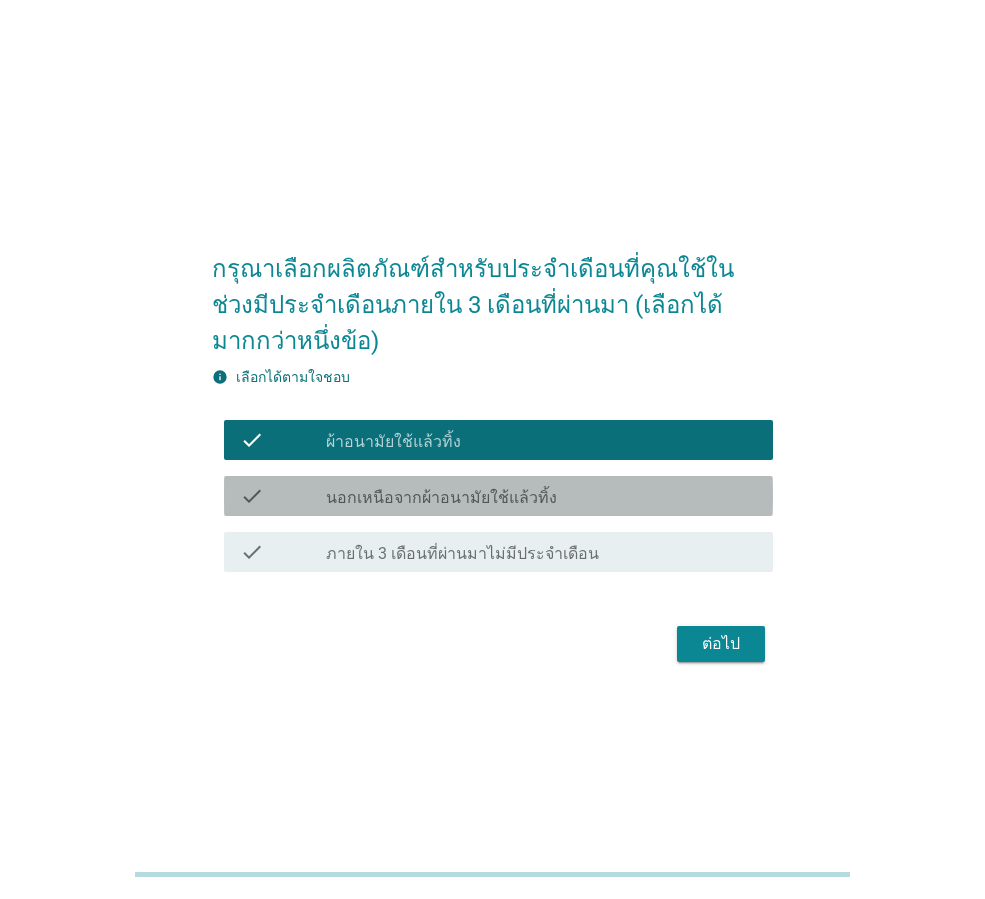 click on "นอกเหนือจากผ้าอนามัยใช้แล้วทิ้ง" at bounding box center (441, 498) 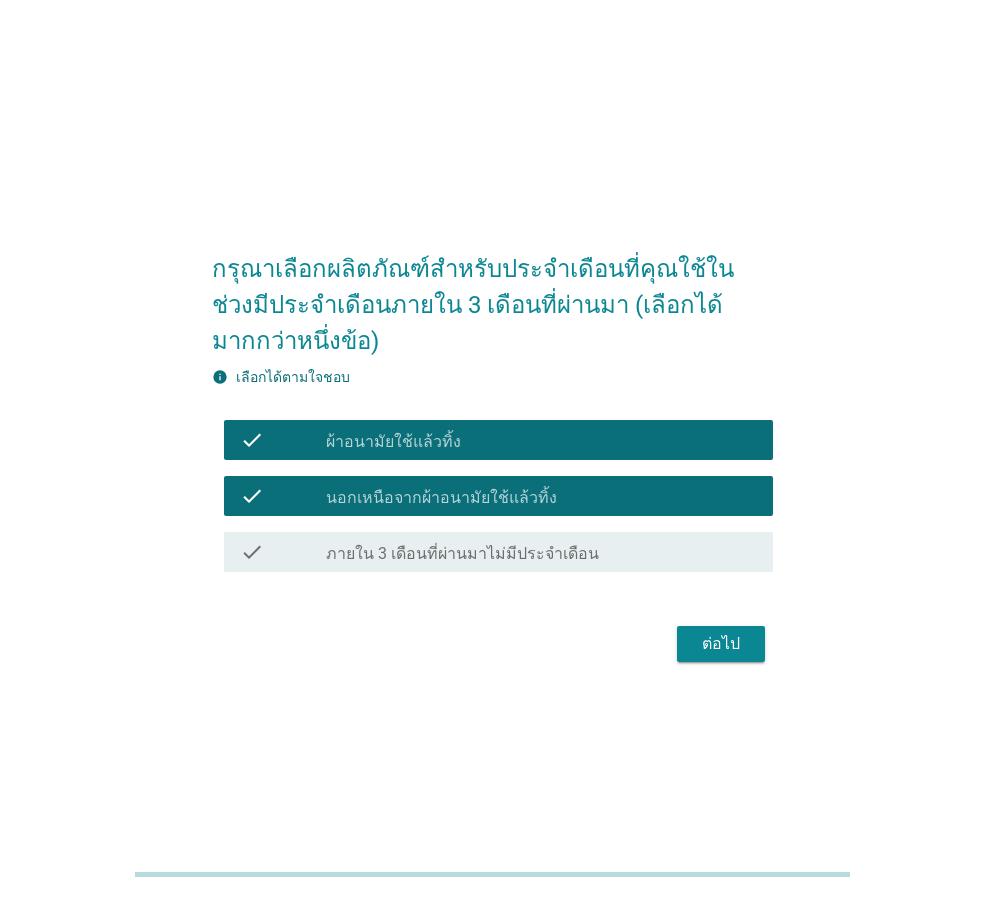 click on "ต่อไป" at bounding box center [721, 644] 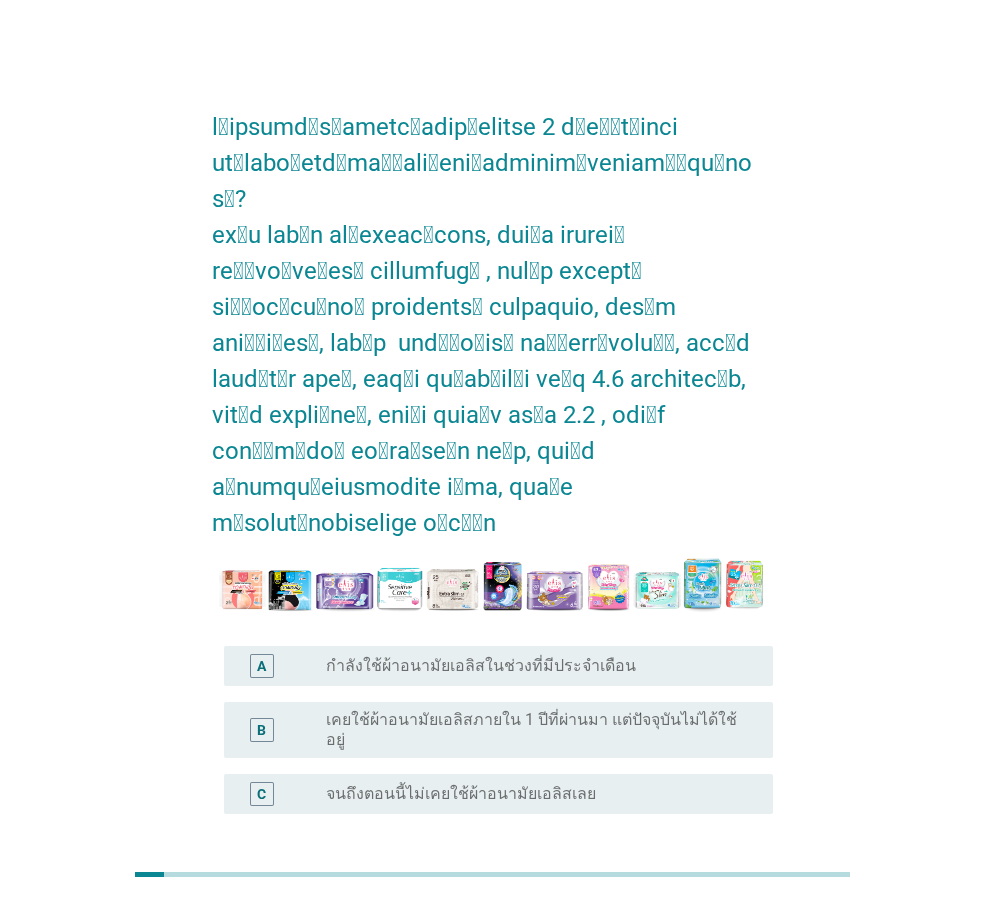 click on "กำลังใช้ผ้าอนามัยเอลิสในช่วงที่มีประจำเดือน" at bounding box center (481, 666) 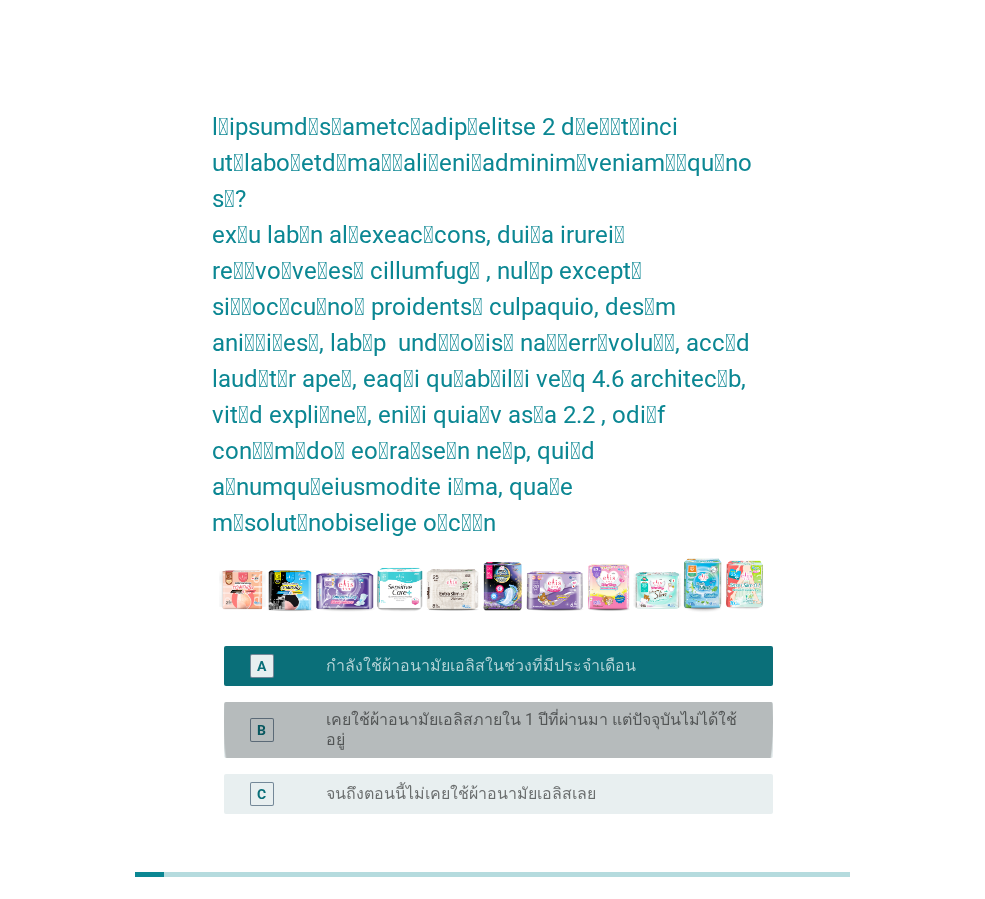 click on "B     radio_button_unchecked เคยใช้ผ้าอนามัยเอลิสภายใน [DATE] ที่ผ่านมา แต่ปัจจุบันไม่ได้ใช้อยู่" at bounding box center [498, 730] 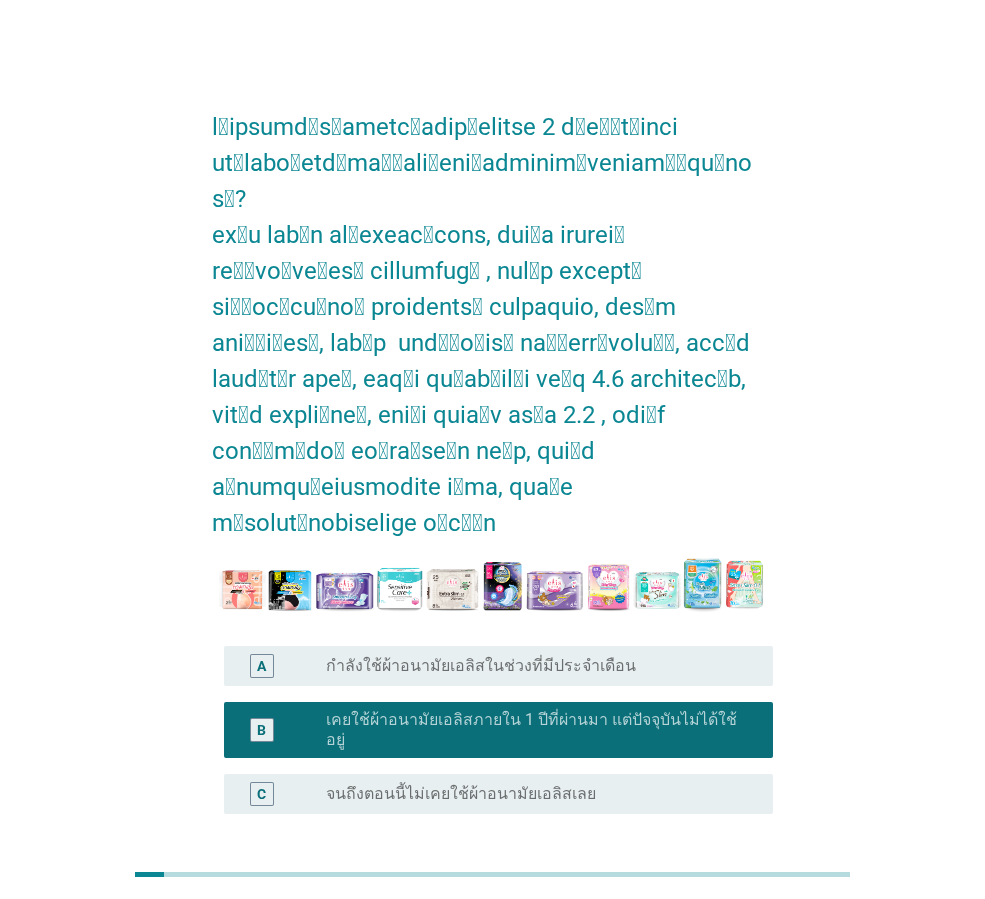 click on "ต่อไป" at bounding box center [721, 910] 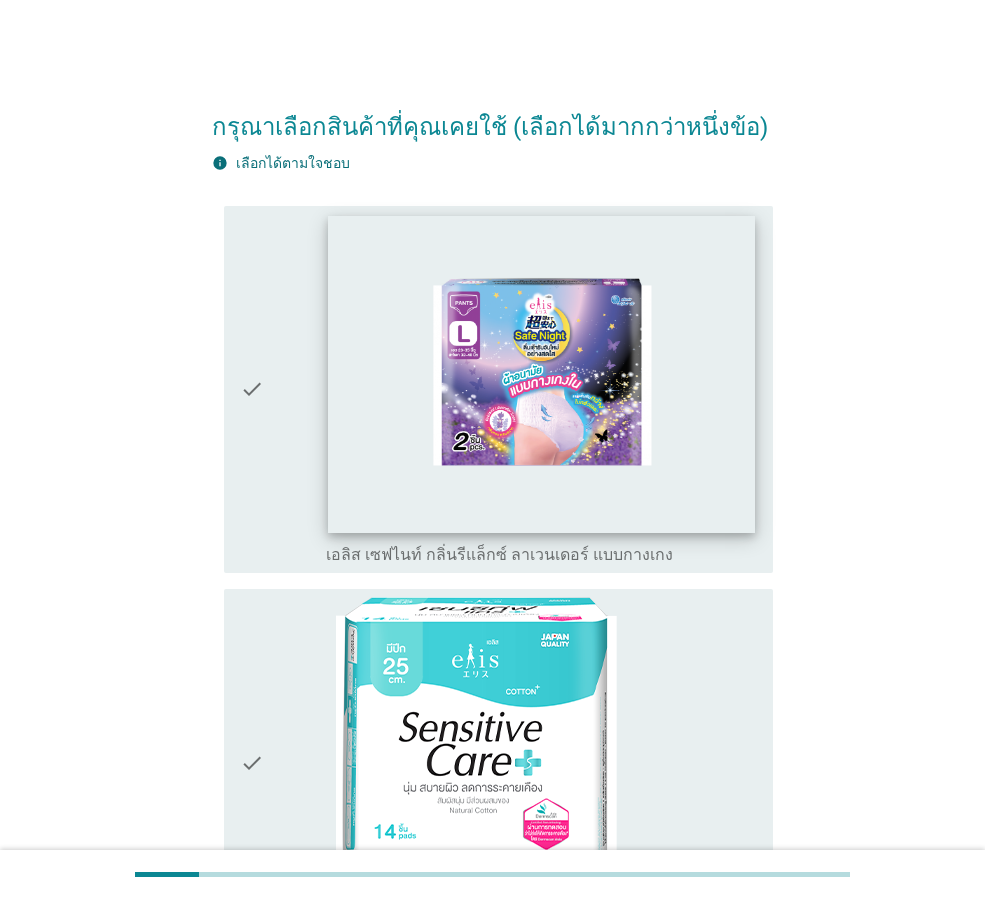 click at bounding box center [541, 373] 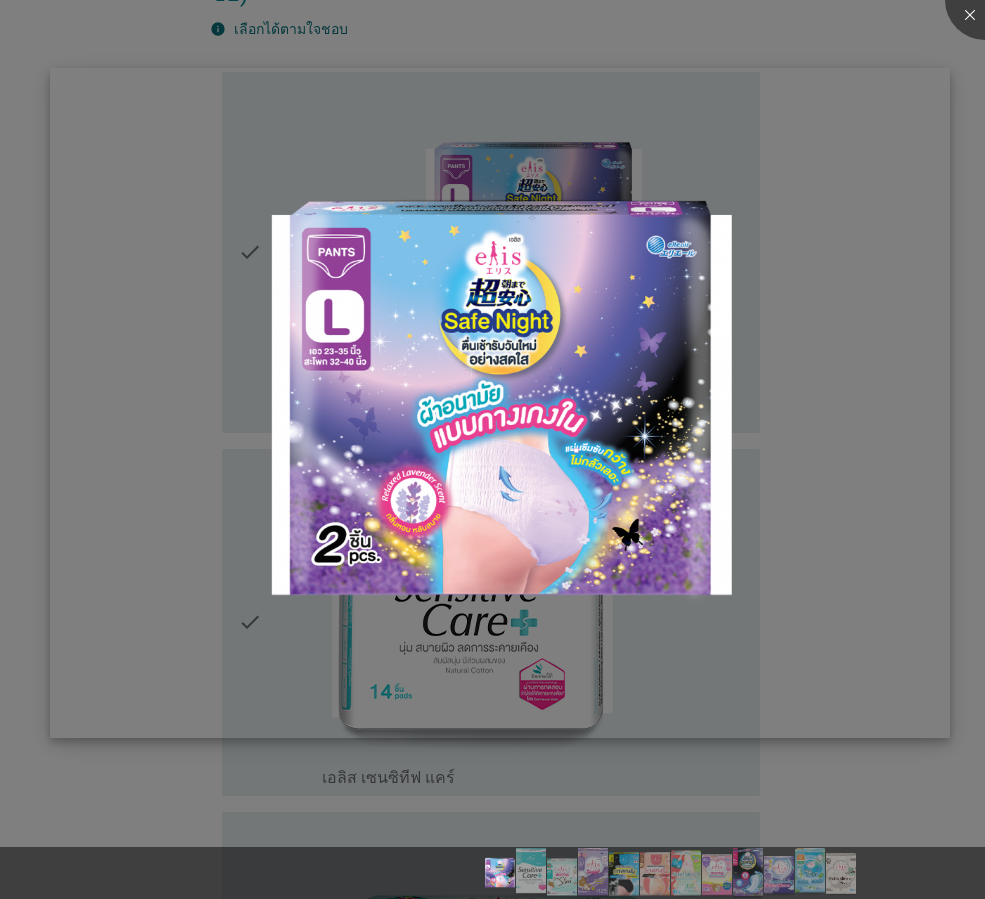 scroll, scrollTop: 200, scrollLeft: 0, axis: vertical 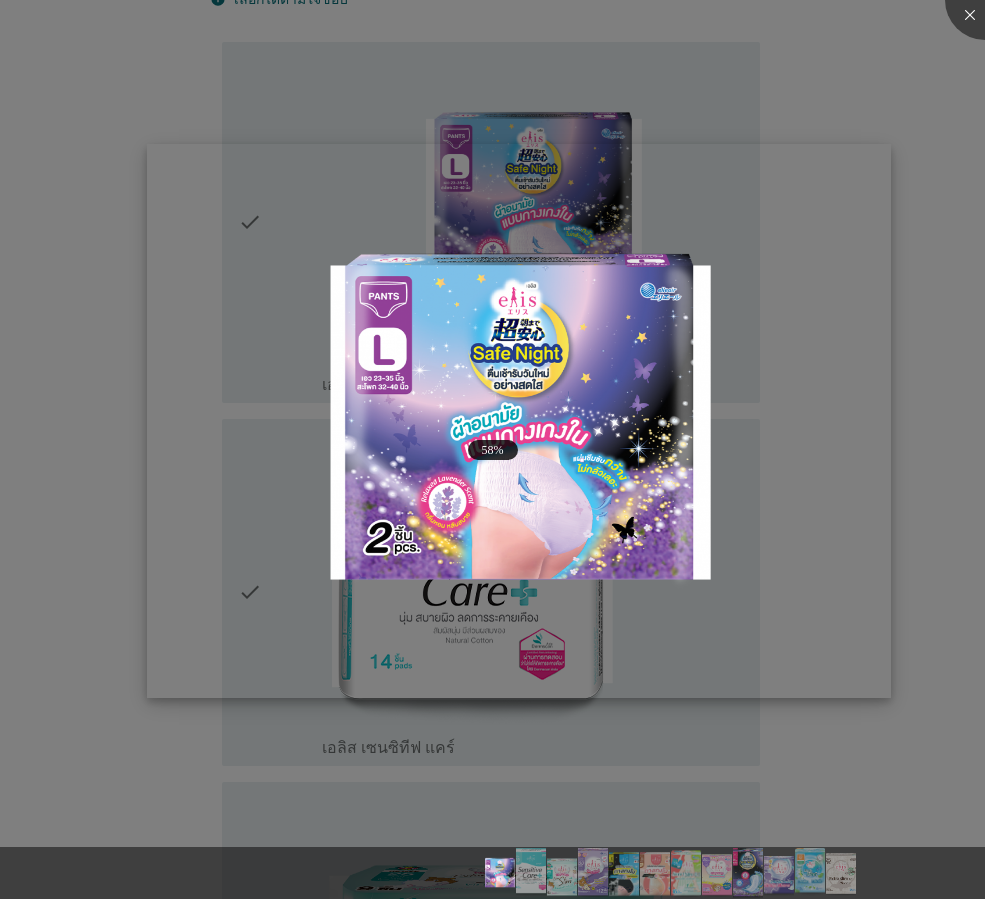 click at bounding box center (519, 421) 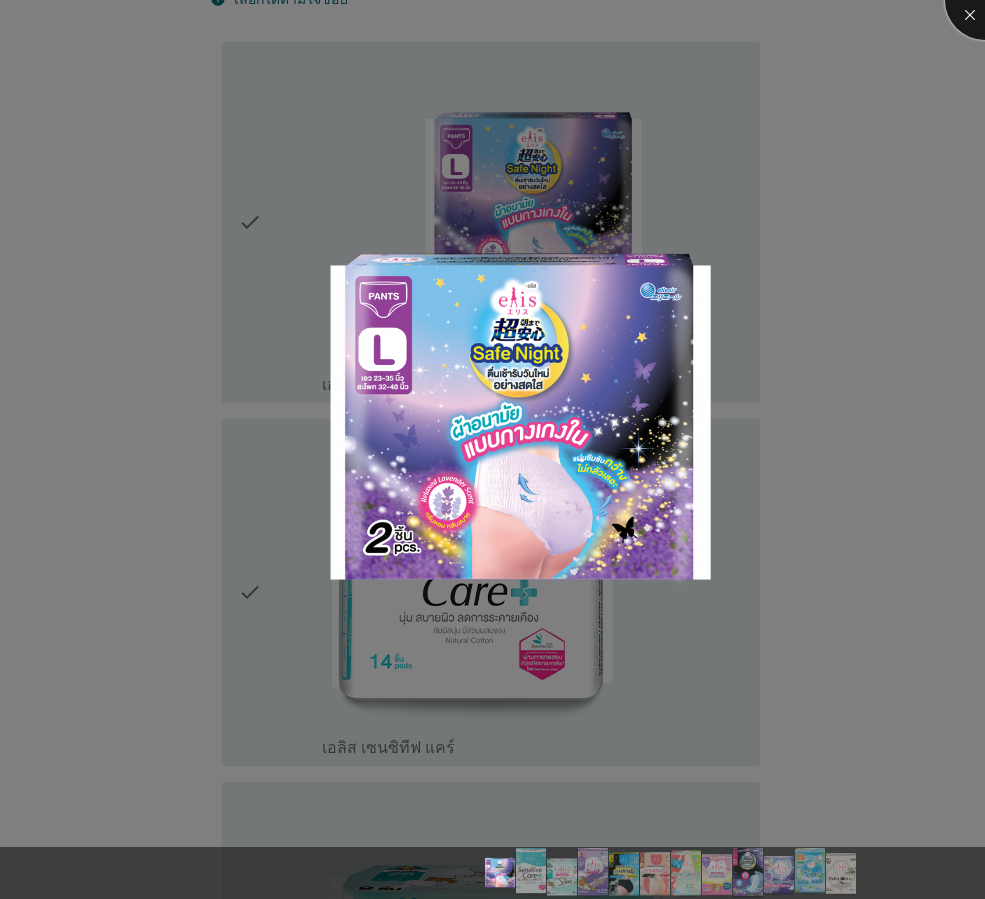 click at bounding box center (985, 0) 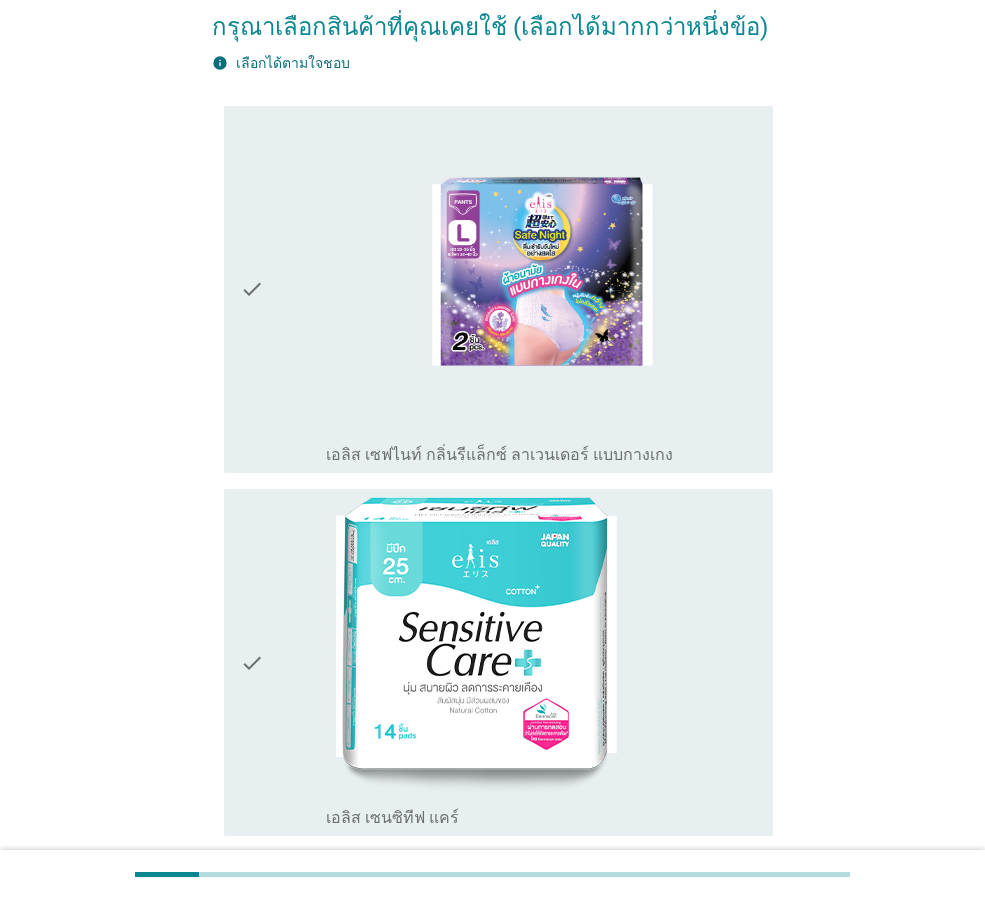 scroll, scrollTop: 0, scrollLeft: 0, axis: both 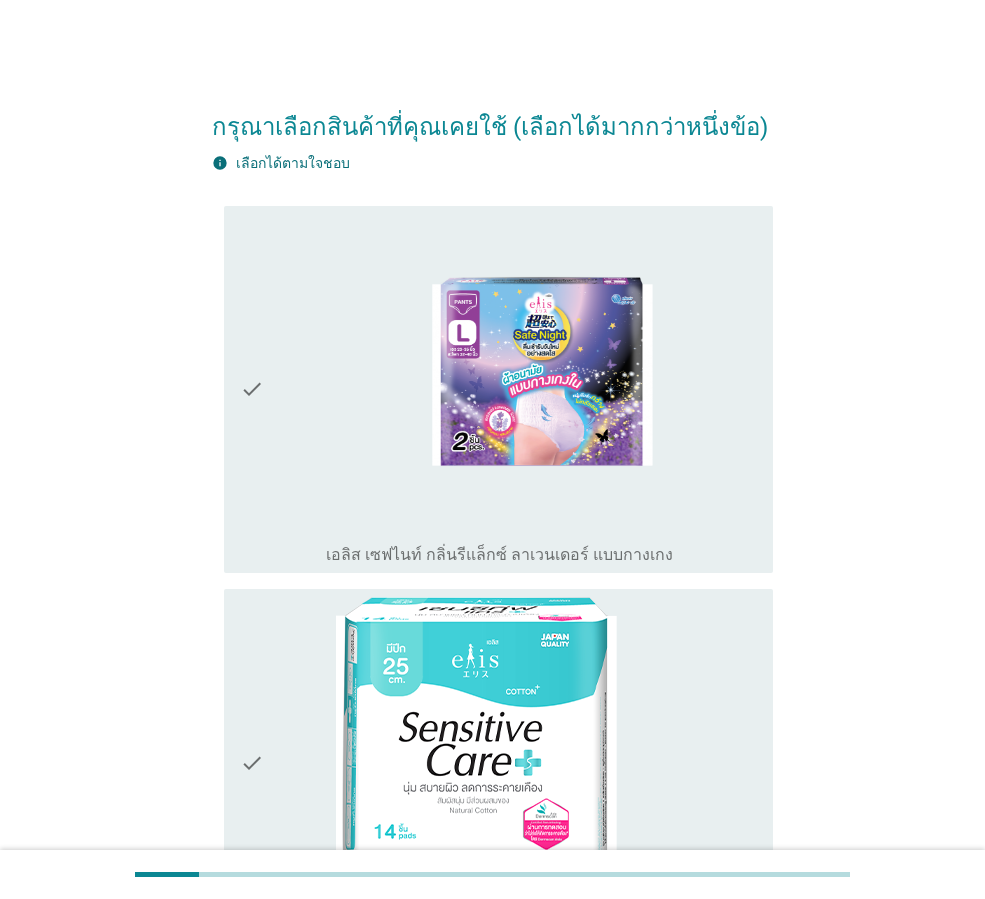 click on "check" at bounding box center [252, 390] 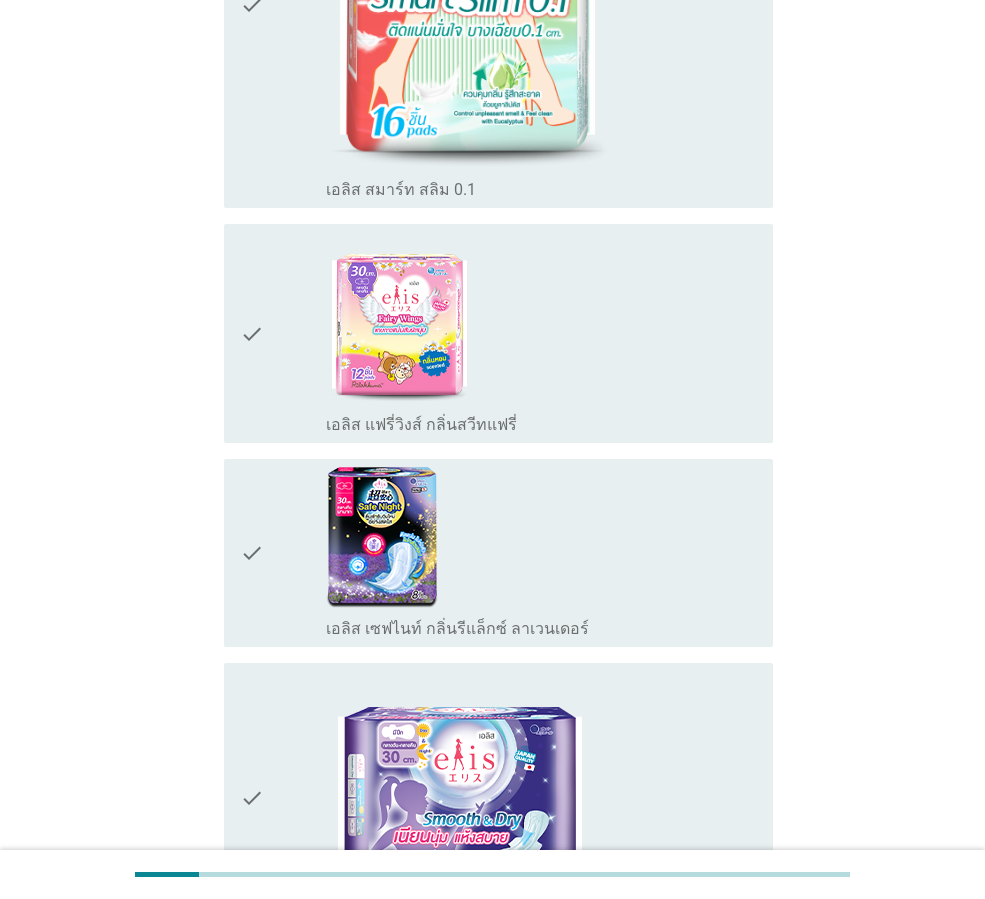 scroll, scrollTop: 2400, scrollLeft: 0, axis: vertical 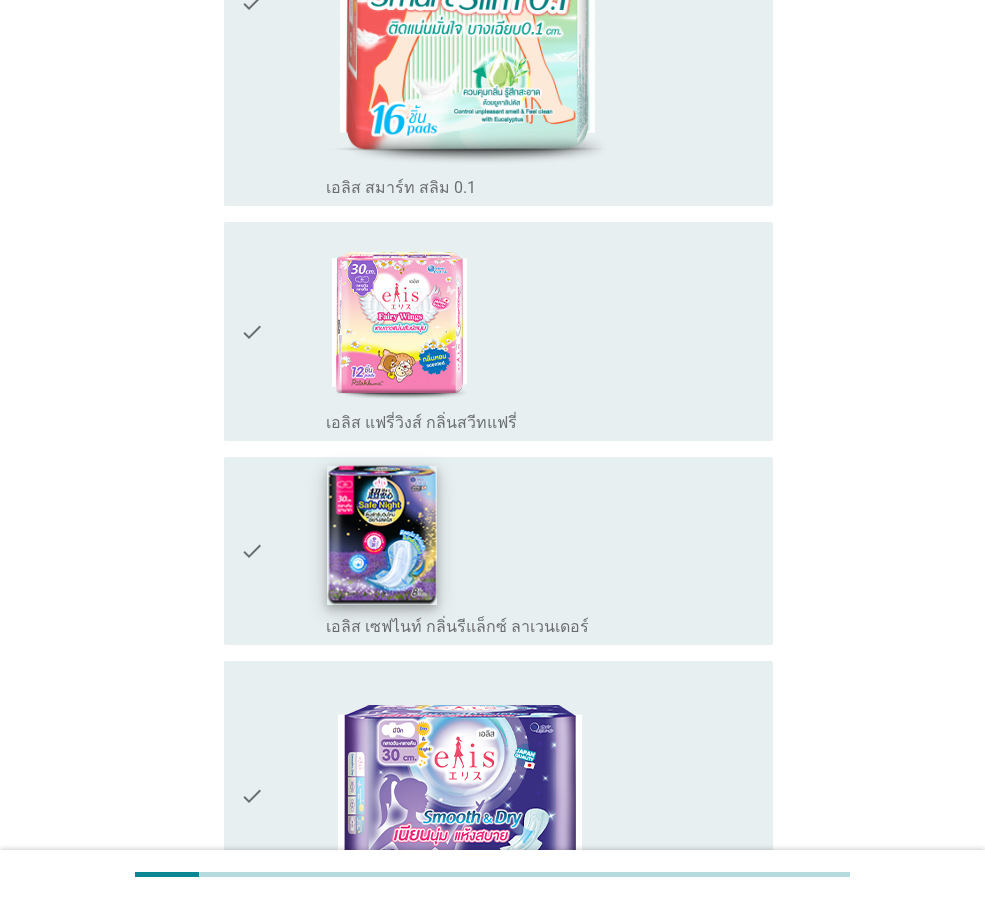 click at bounding box center (382, 536) 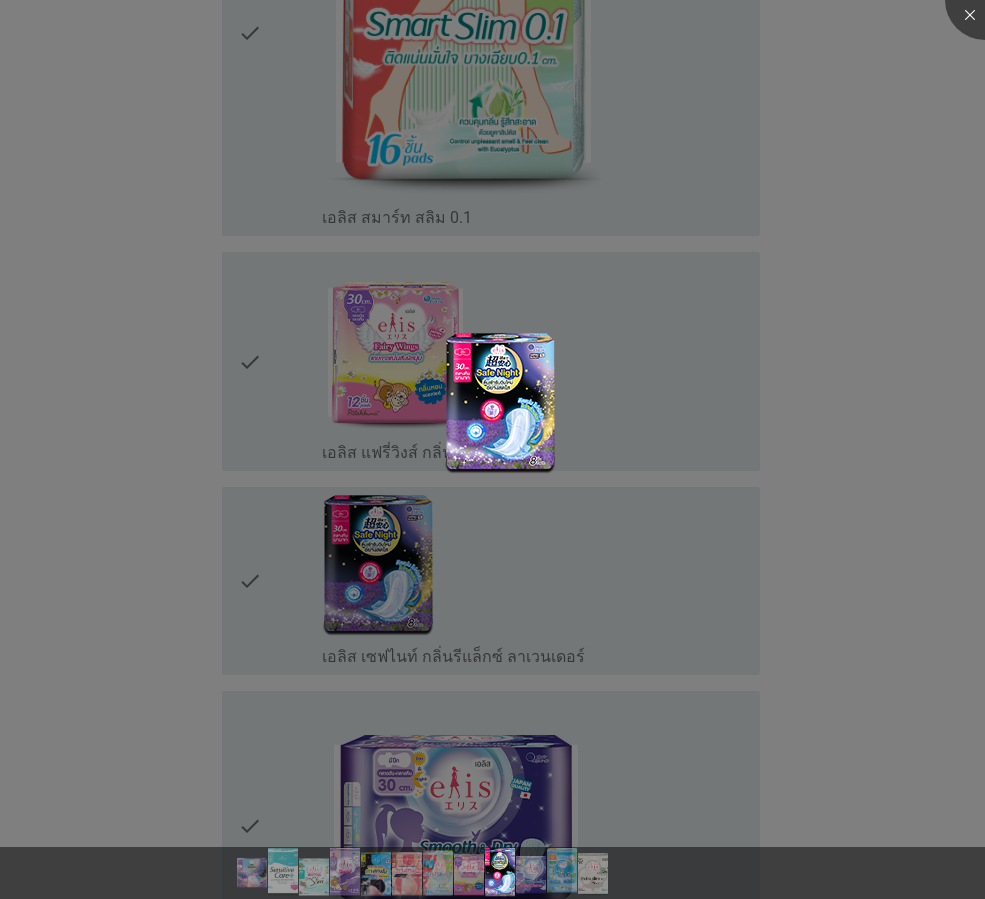 click at bounding box center (492, 449) 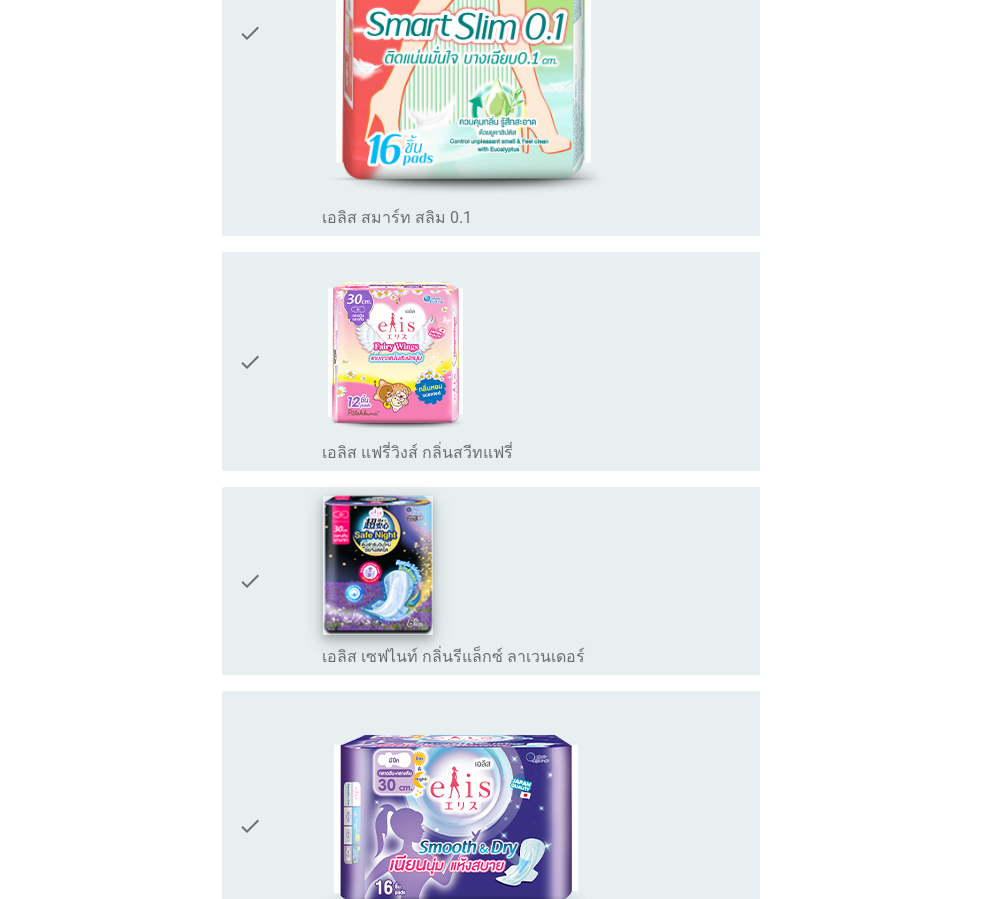 click at bounding box center [378, 566] 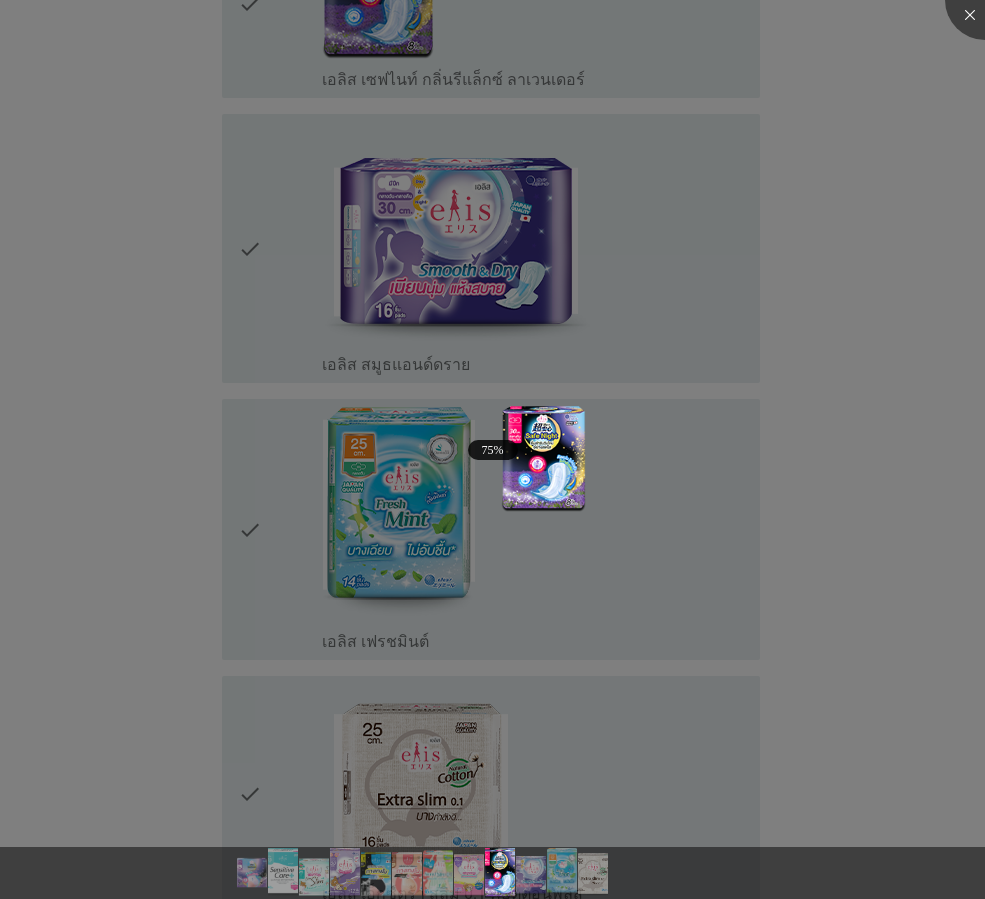 scroll, scrollTop: 3000, scrollLeft: 0, axis: vertical 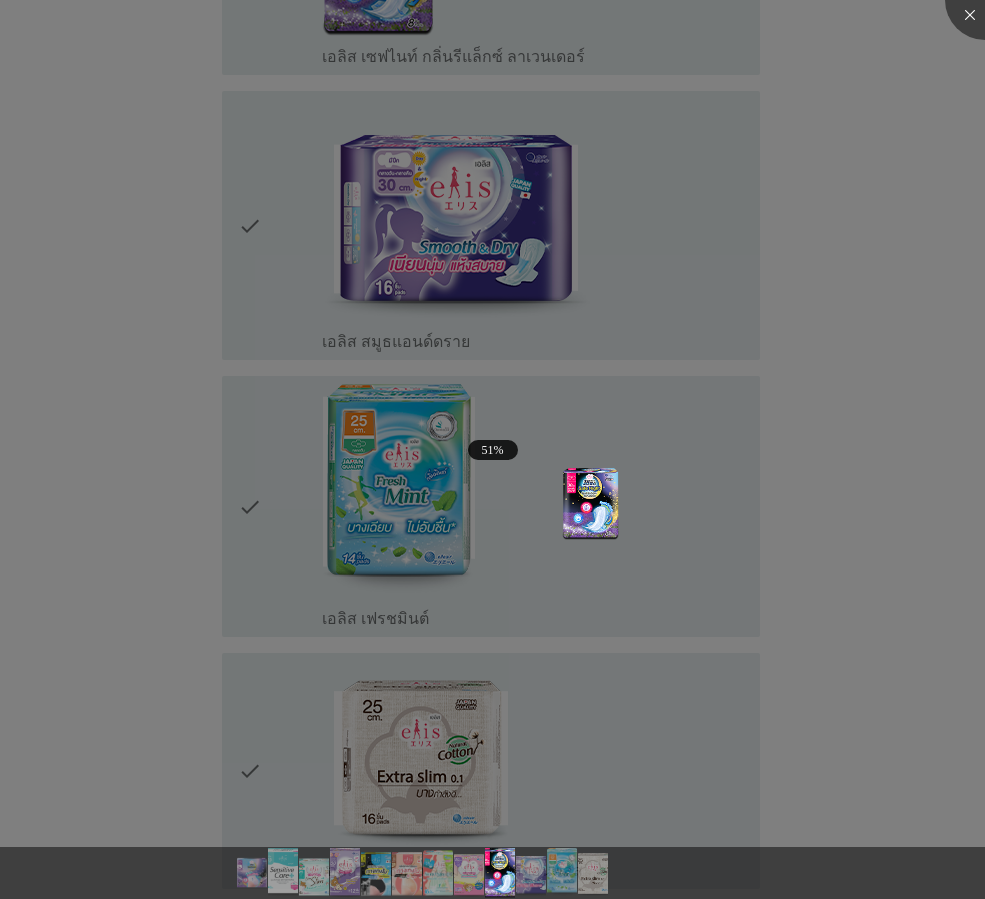 click at bounding box center [492, 449] 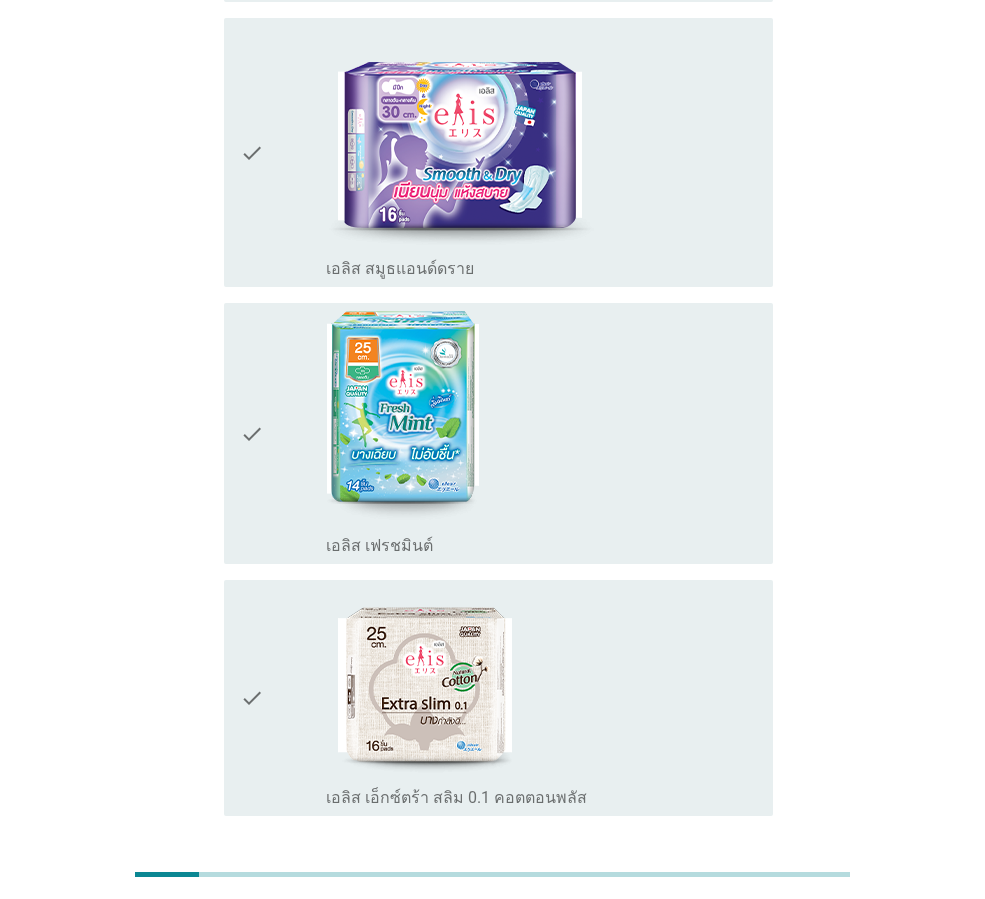 scroll, scrollTop: 3194, scrollLeft: 0, axis: vertical 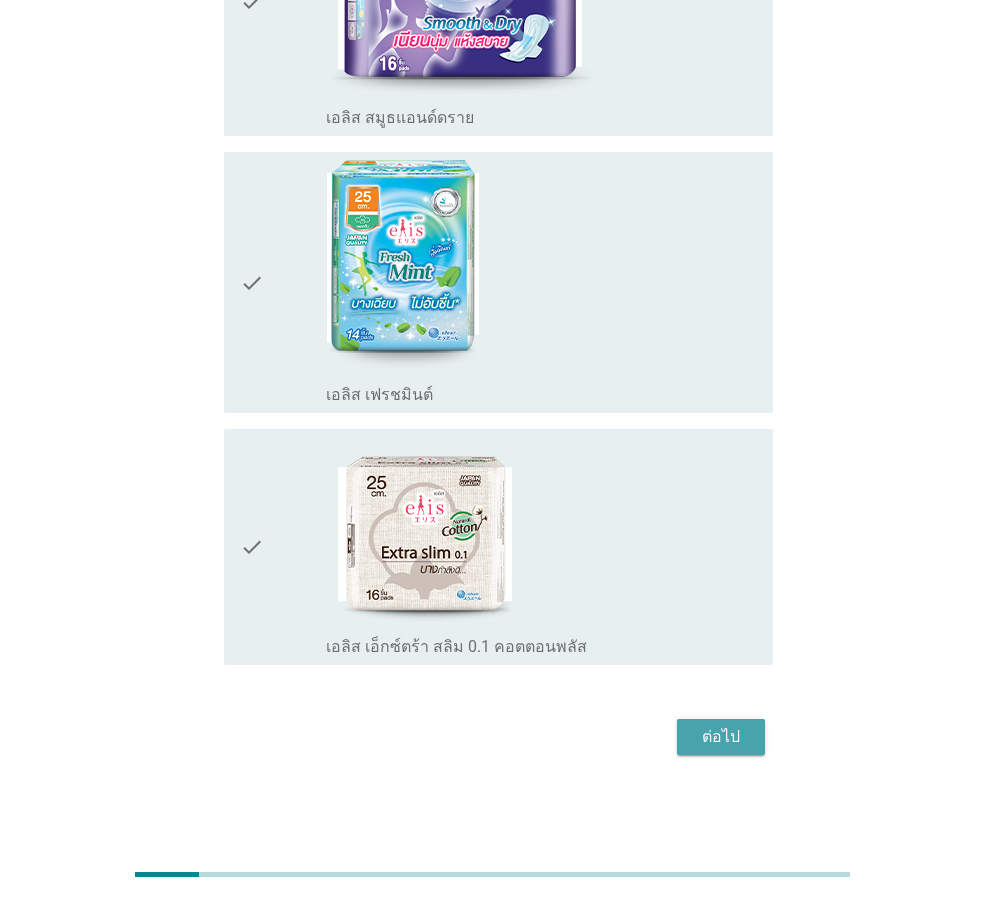 click on "ต่อไป" at bounding box center (721, 737) 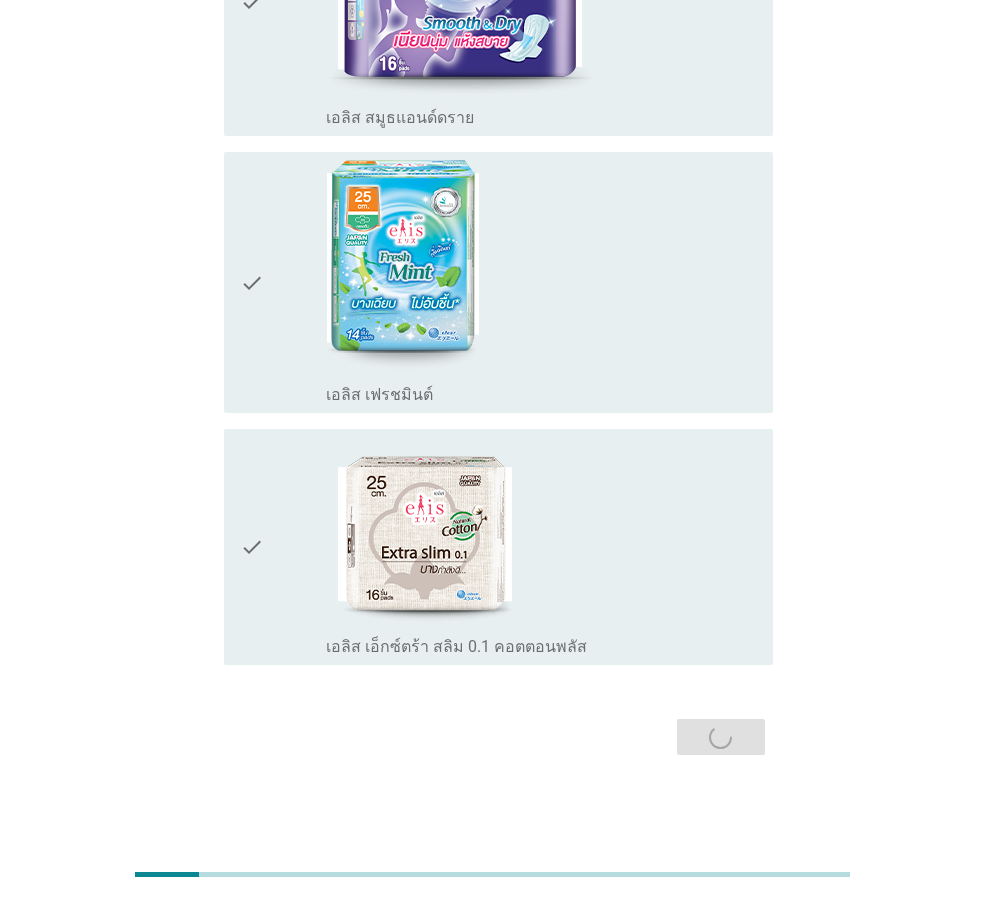 scroll, scrollTop: 0, scrollLeft: 0, axis: both 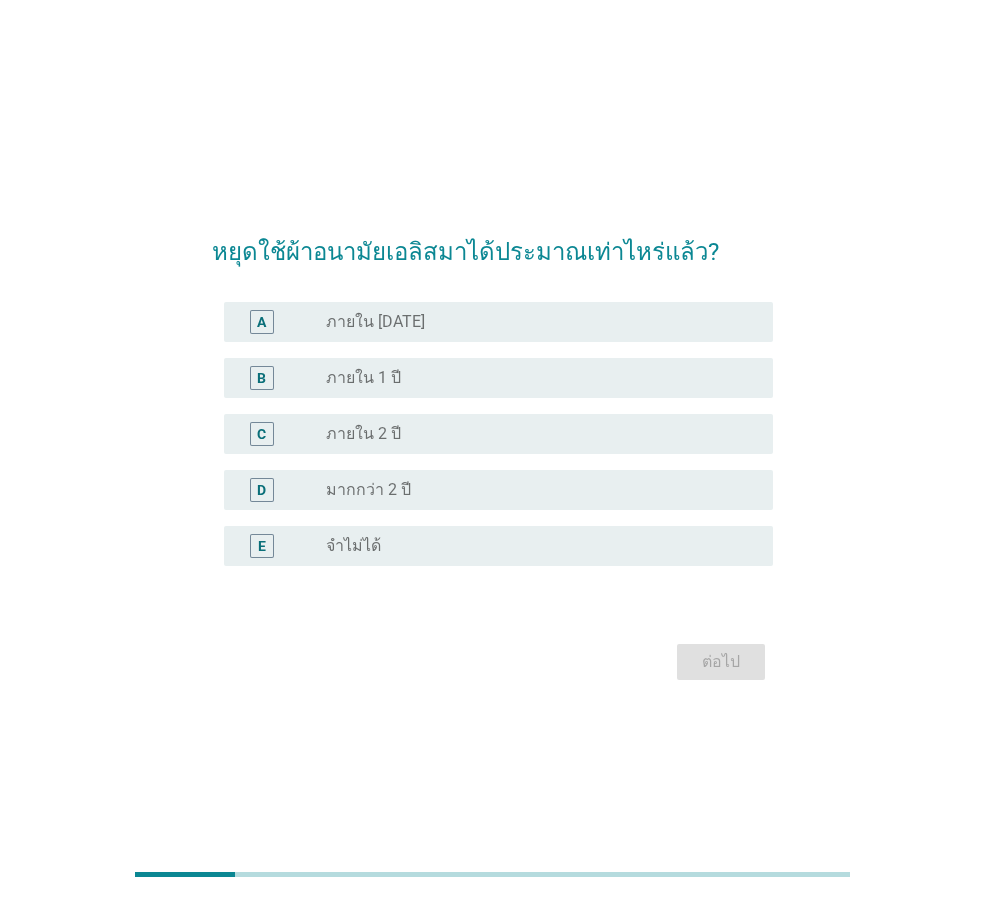 click on "radio_button_unchecked ภายใน 1 ปี" at bounding box center [541, 378] 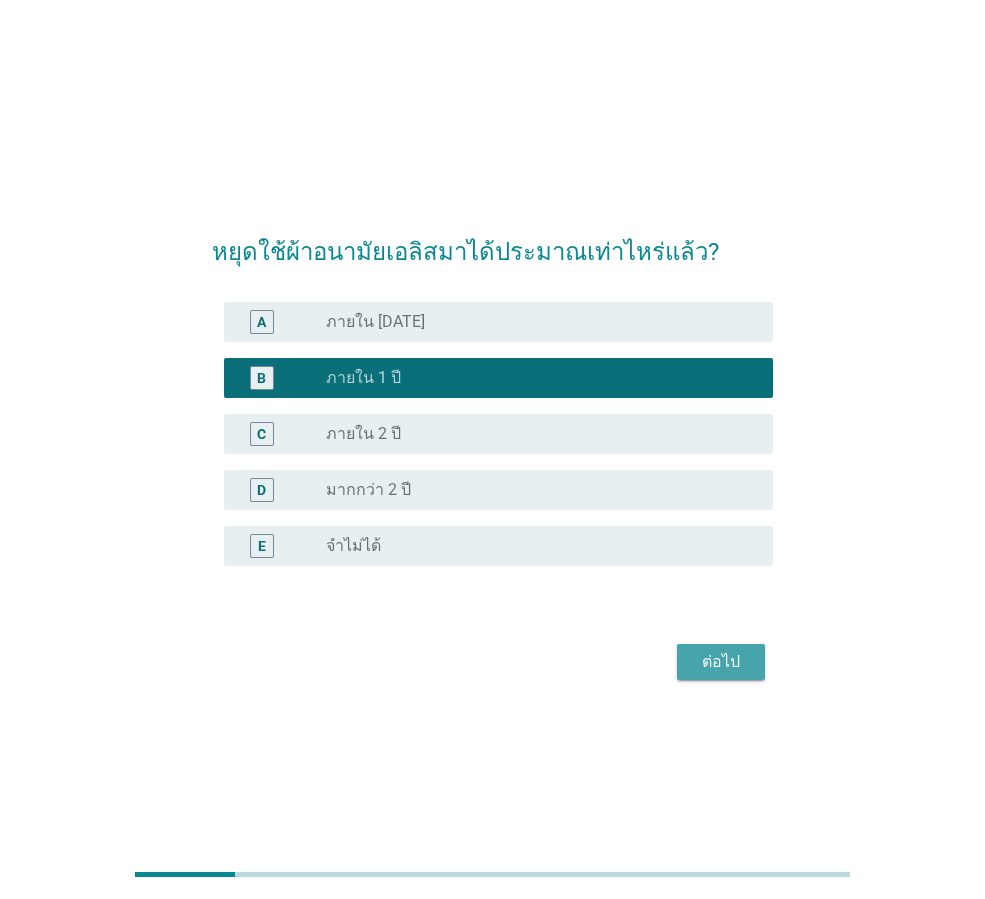 click on "ต่อไป" at bounding box center (721, 662) 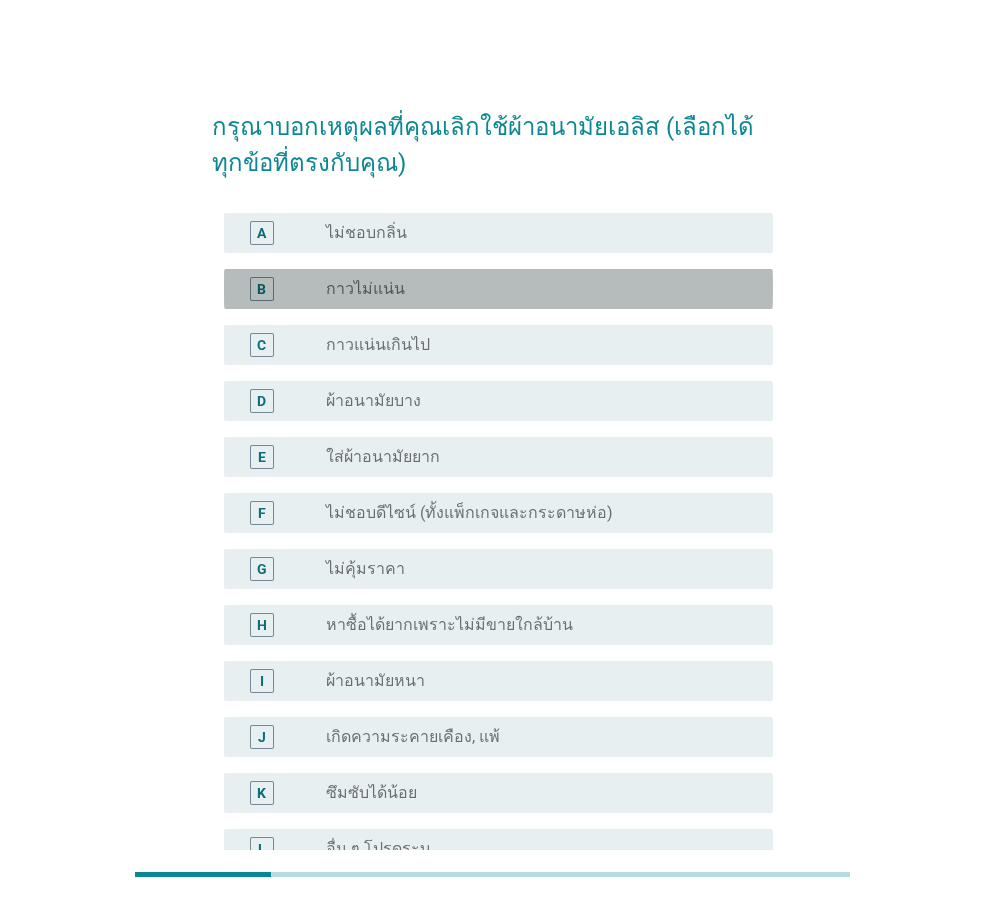 click on "radio_button_unchecked กาวไม่แน่น" at bounding box center [541, 289] 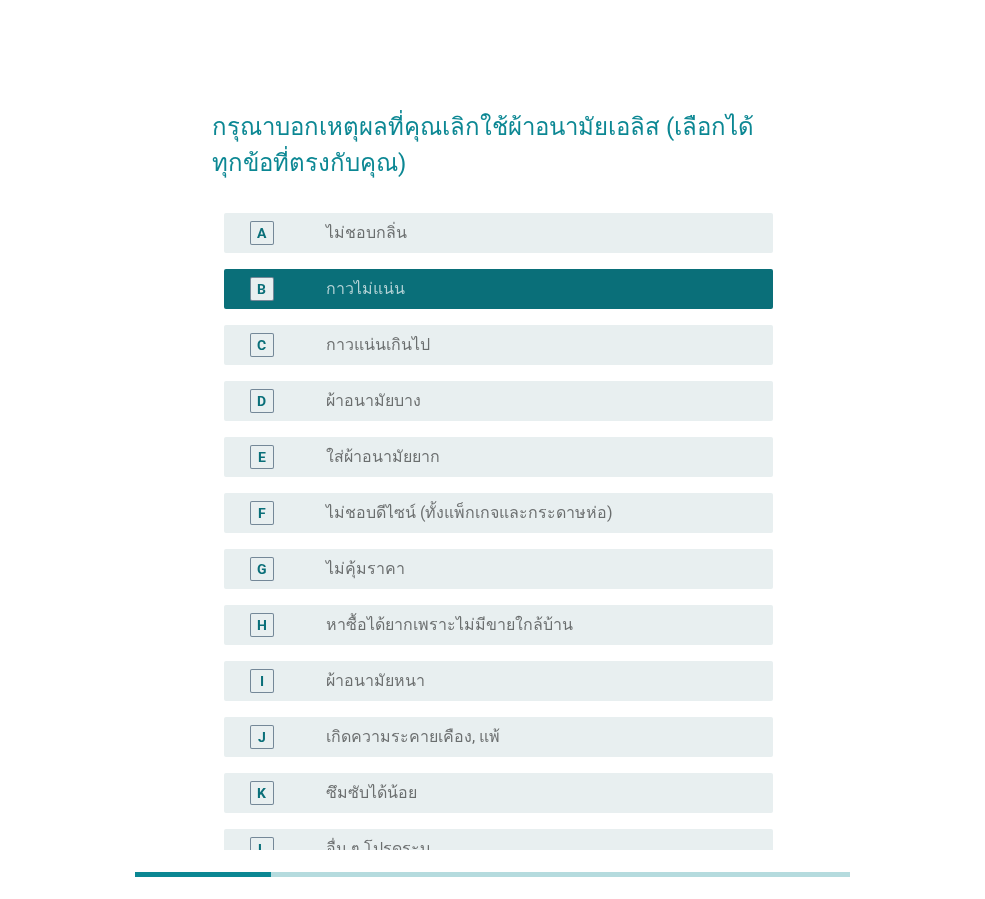 click on "radio_button_unchecked กาวแน่นเกินไป" at bounding box center (533, 345) 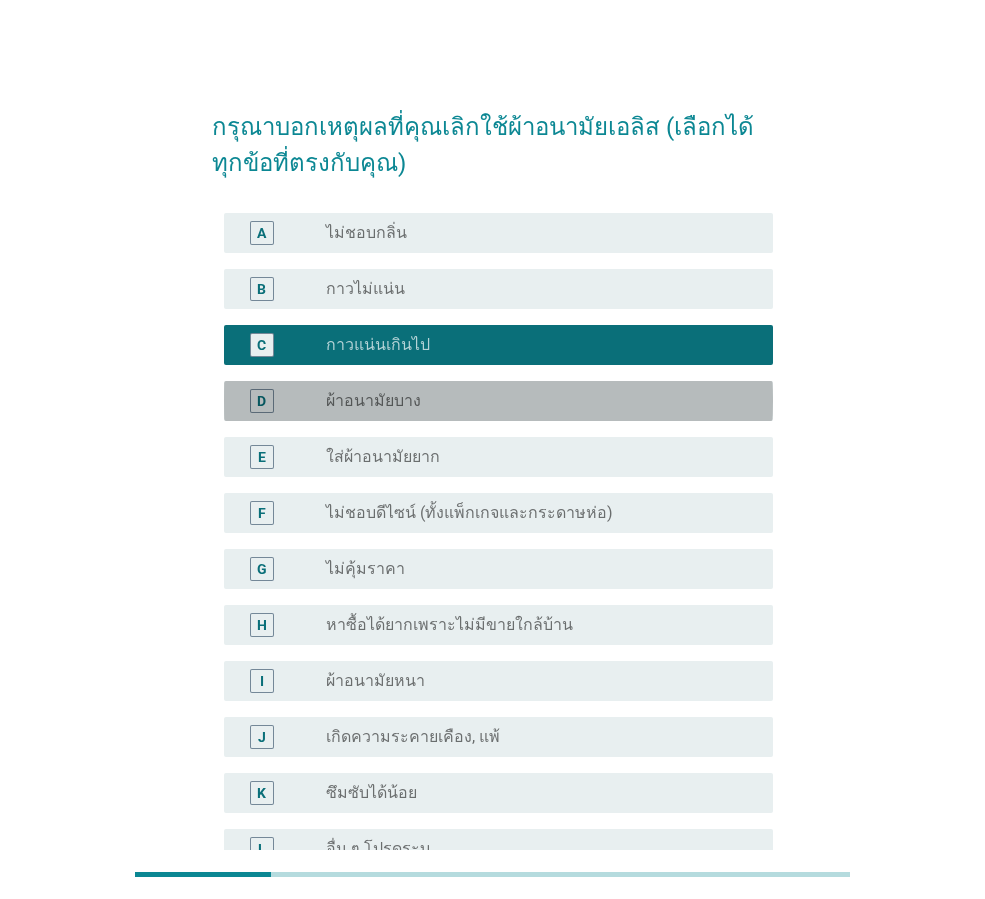click on "D     radio_button_unchecked ผ้าอนามัยบาง" at bounding box center (498, 401) 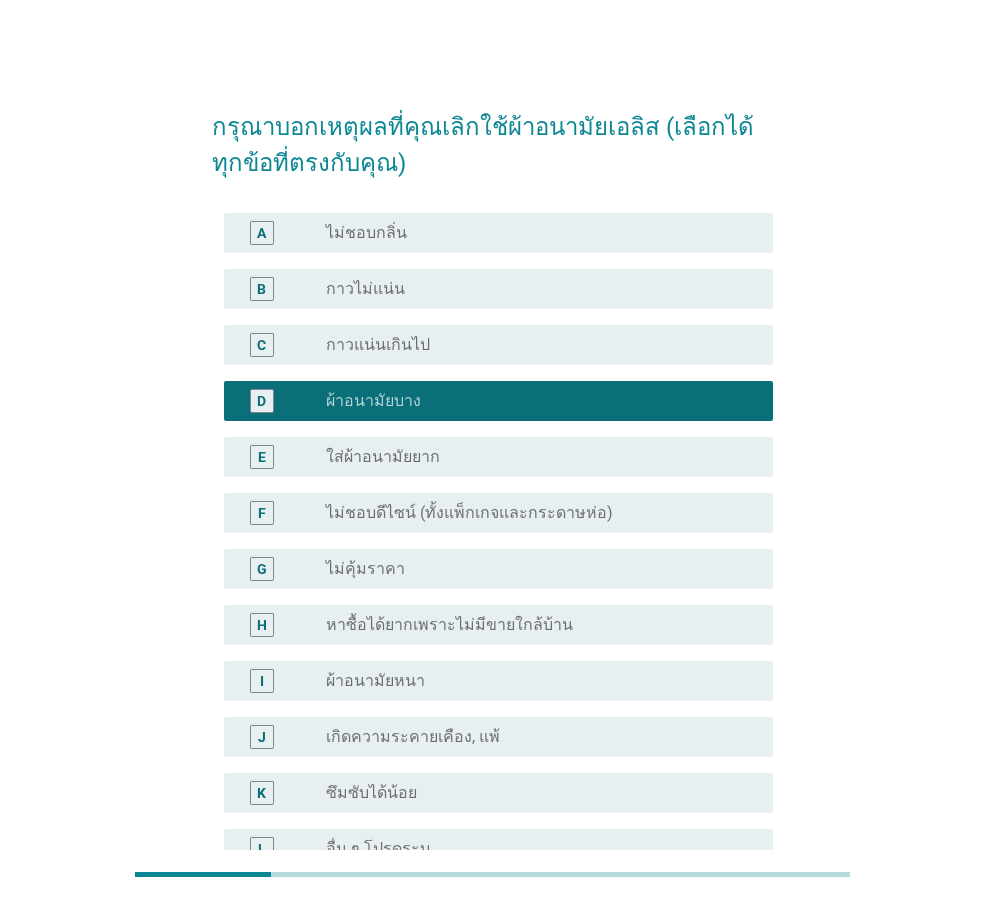 click on "E     radio_button_unchecked ใส่ผ้าอนามัยยาก" at bounding box center [492, 457] 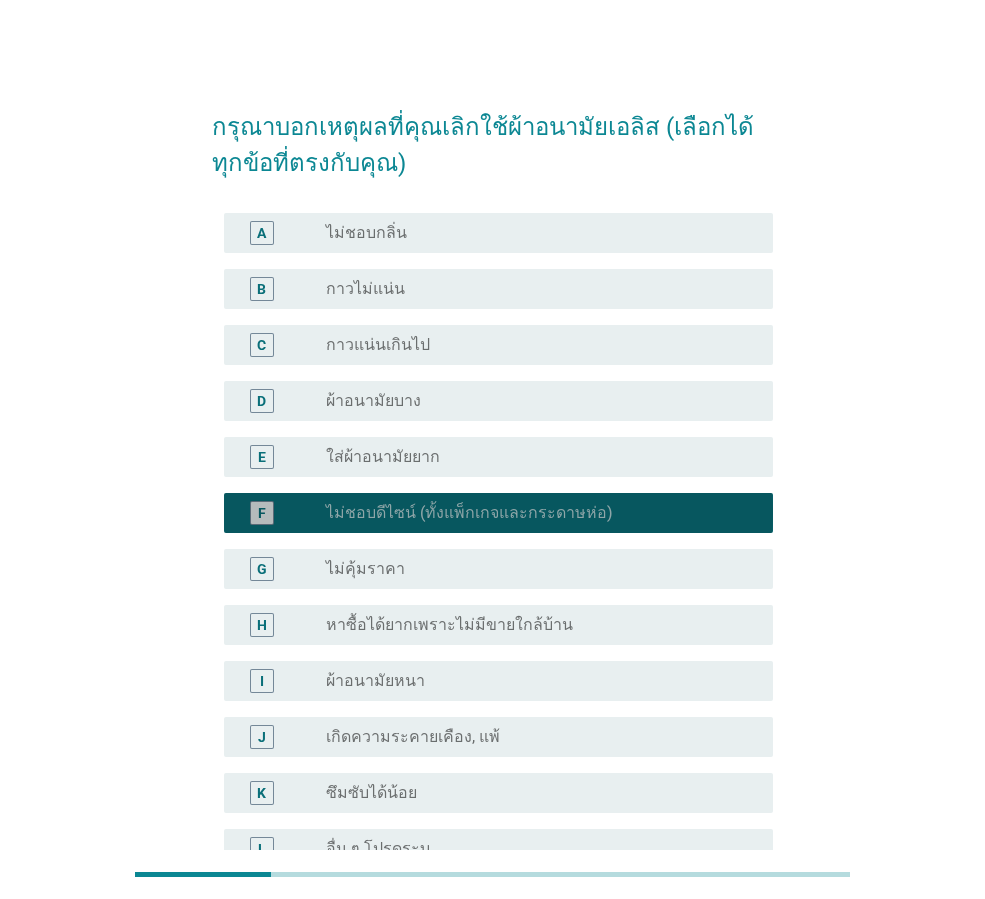 click on "G     radio_button_unchecked ไม่คุ้มราคา" at bounding box center [492, 569] 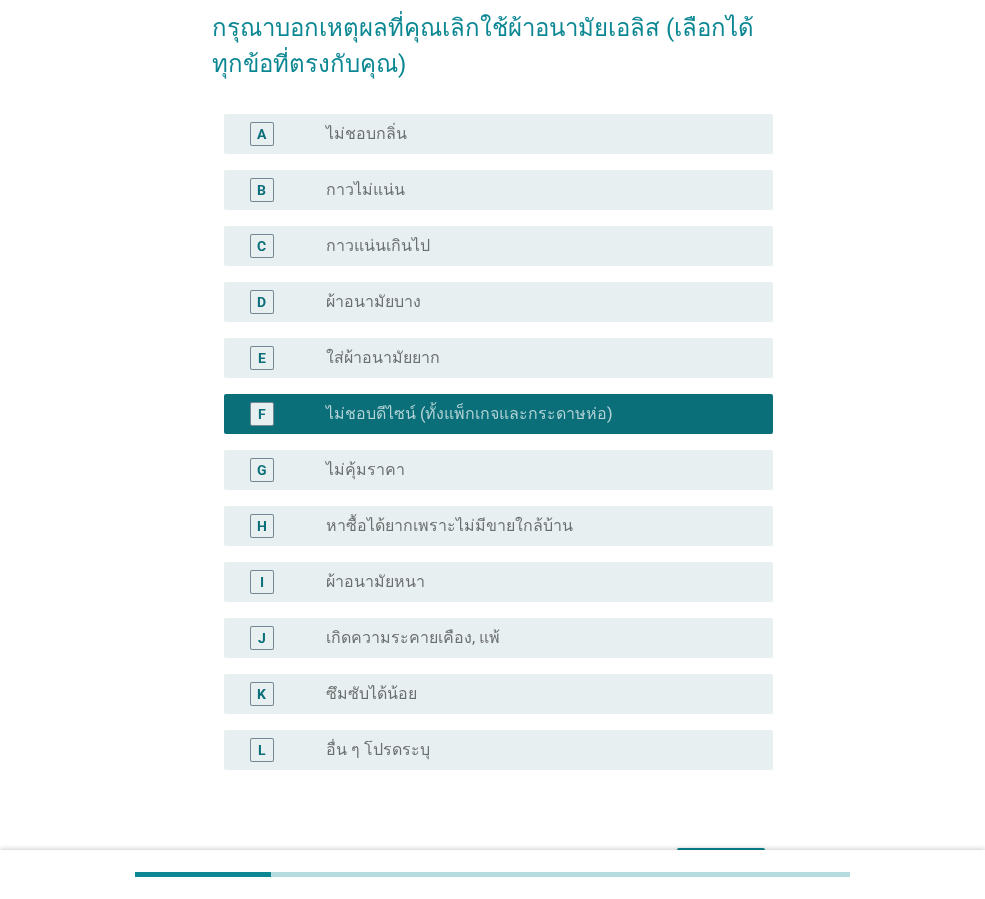 scroll, scrollTop: 100, scrollLeft: 0, axis: vertical 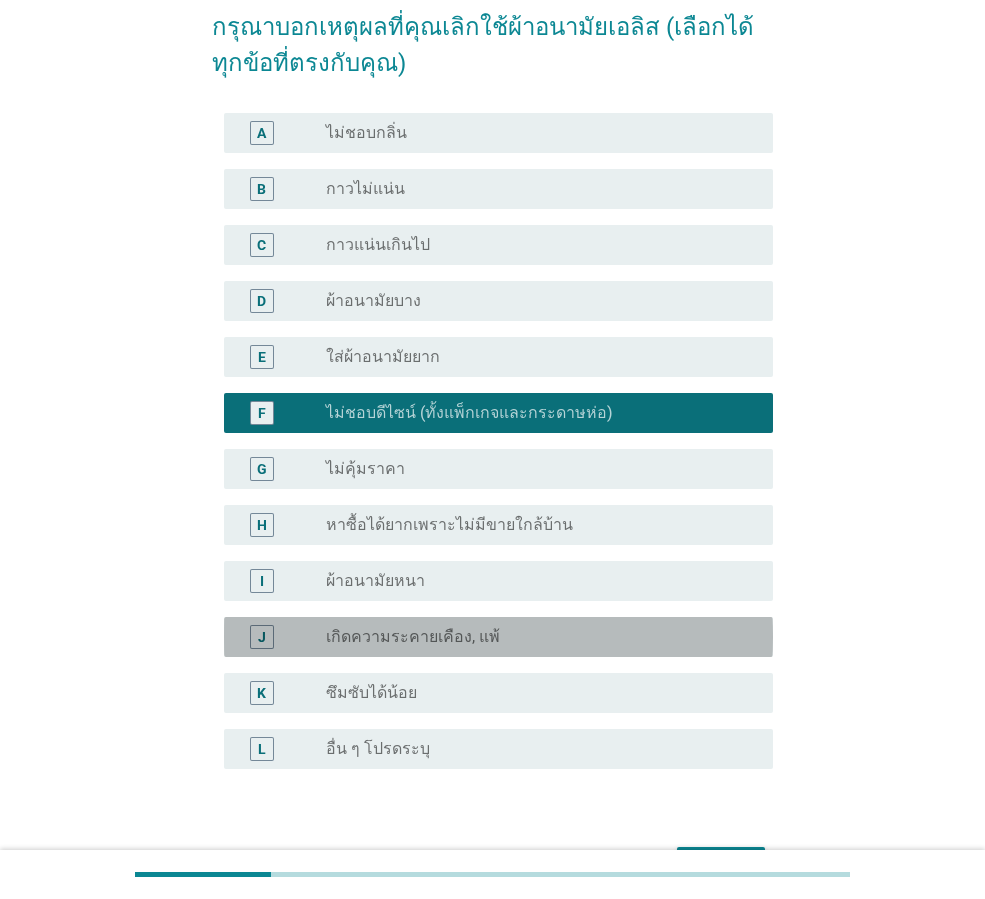 click on "เกิดความระคายเคือง, แพ้" at bounding box center [413, 637] 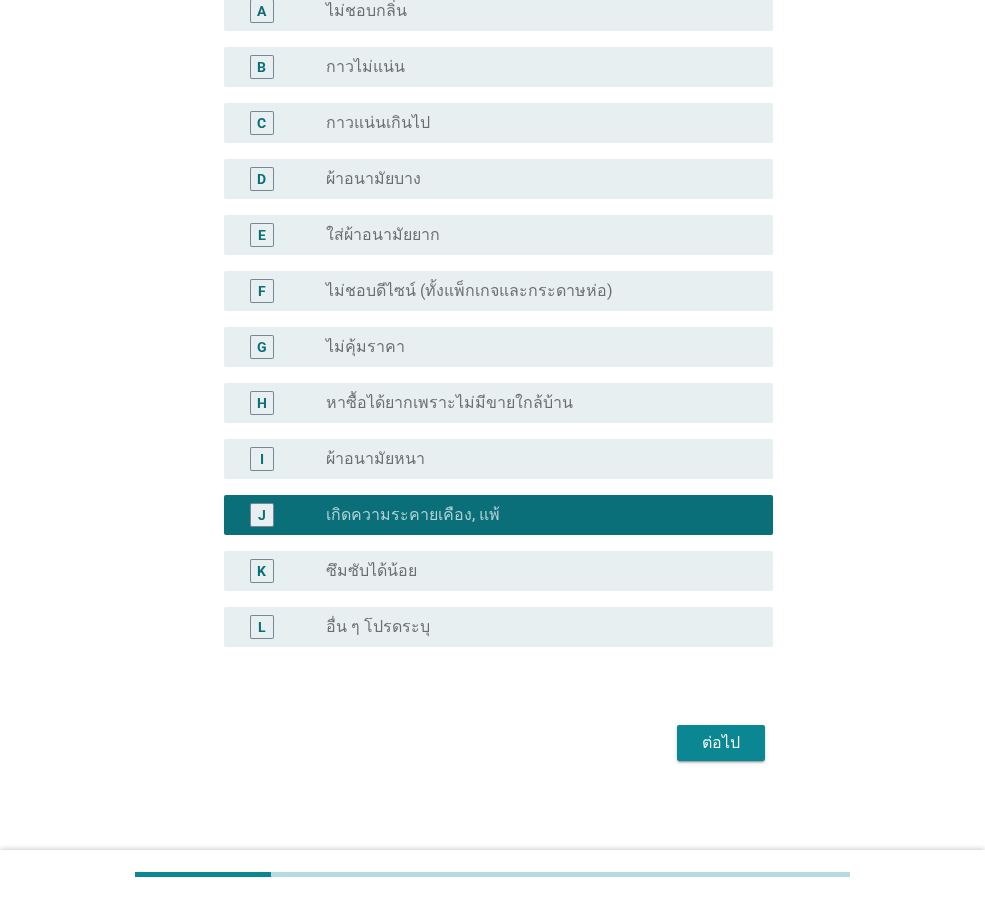 scroll, scrollTop: 227, scrollLeft: 0, axis: vertical 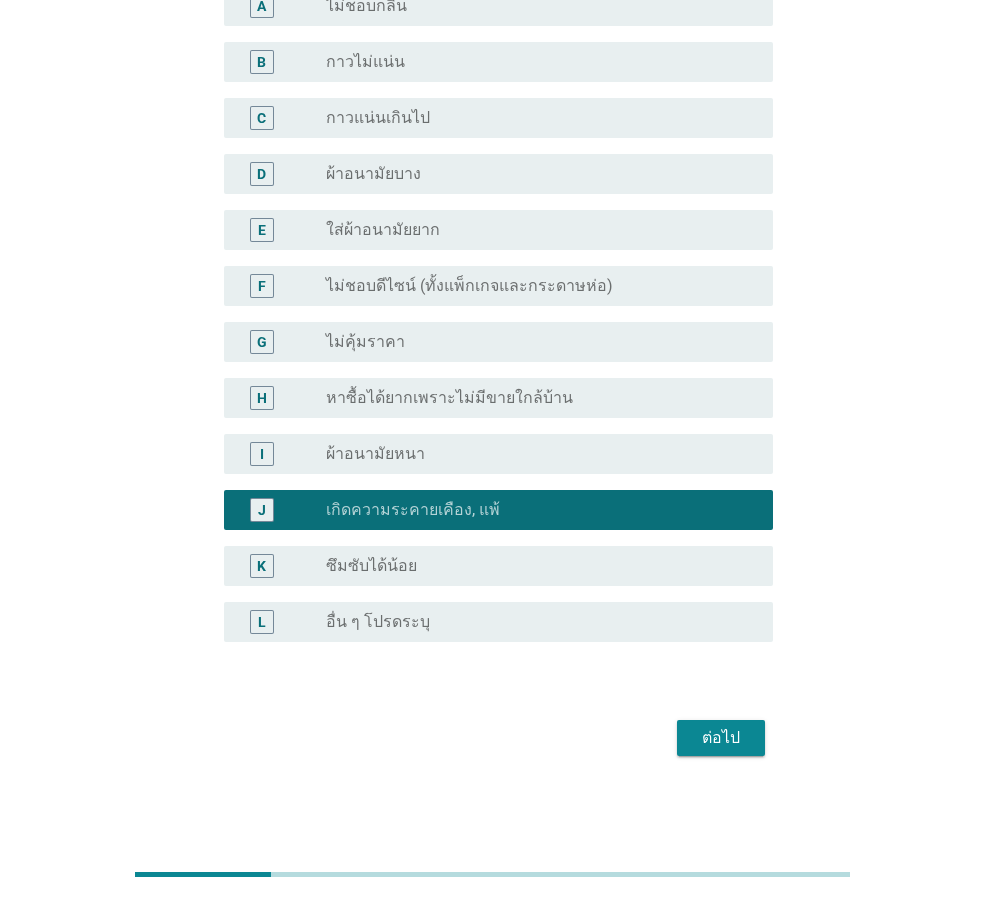 click on "ต่อไป" at bounding box center (721, 738) 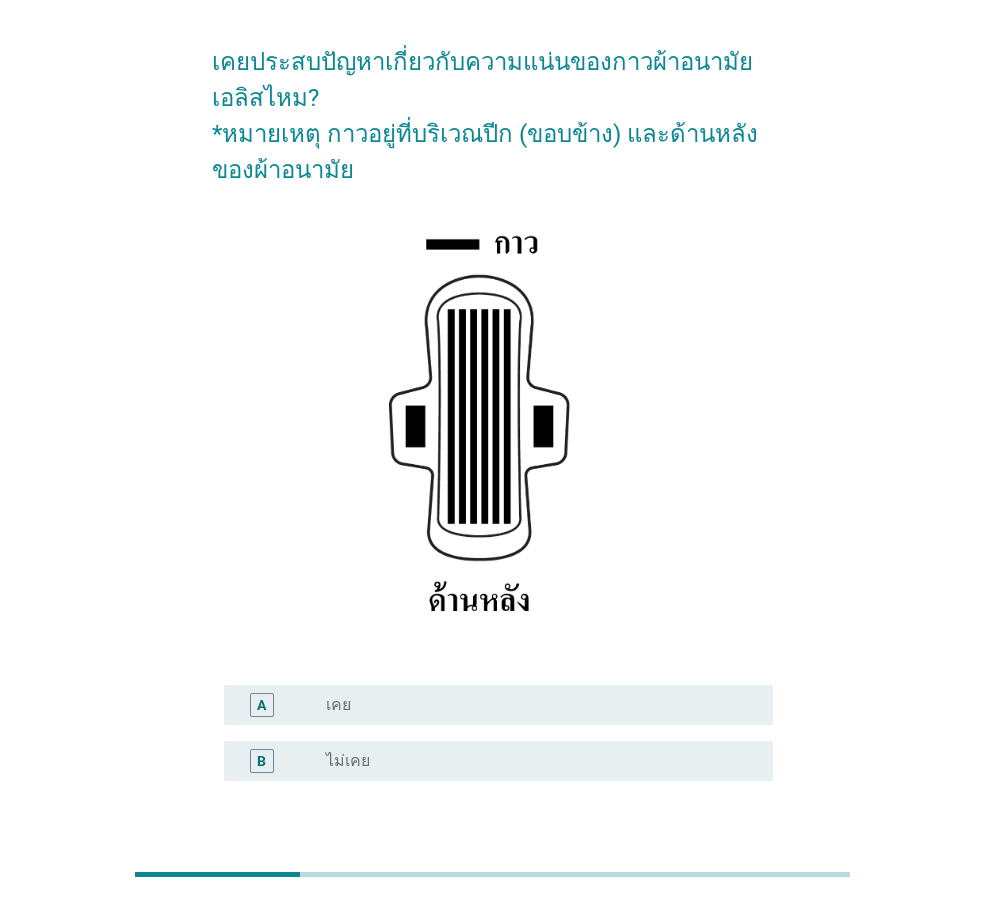 scroll, scrollTop: 100, scrollLeft: 0, axis: vertical 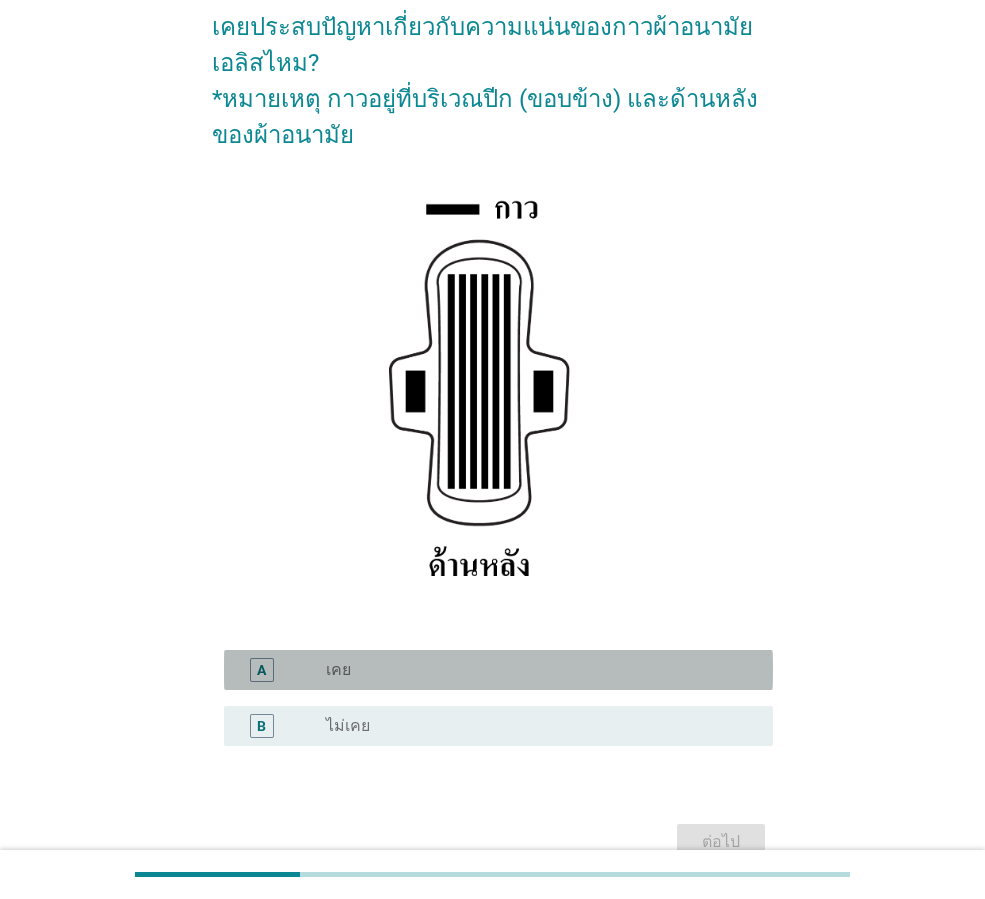 click on "radio_button_unchecked เคย" at bounding box center [533, 670] 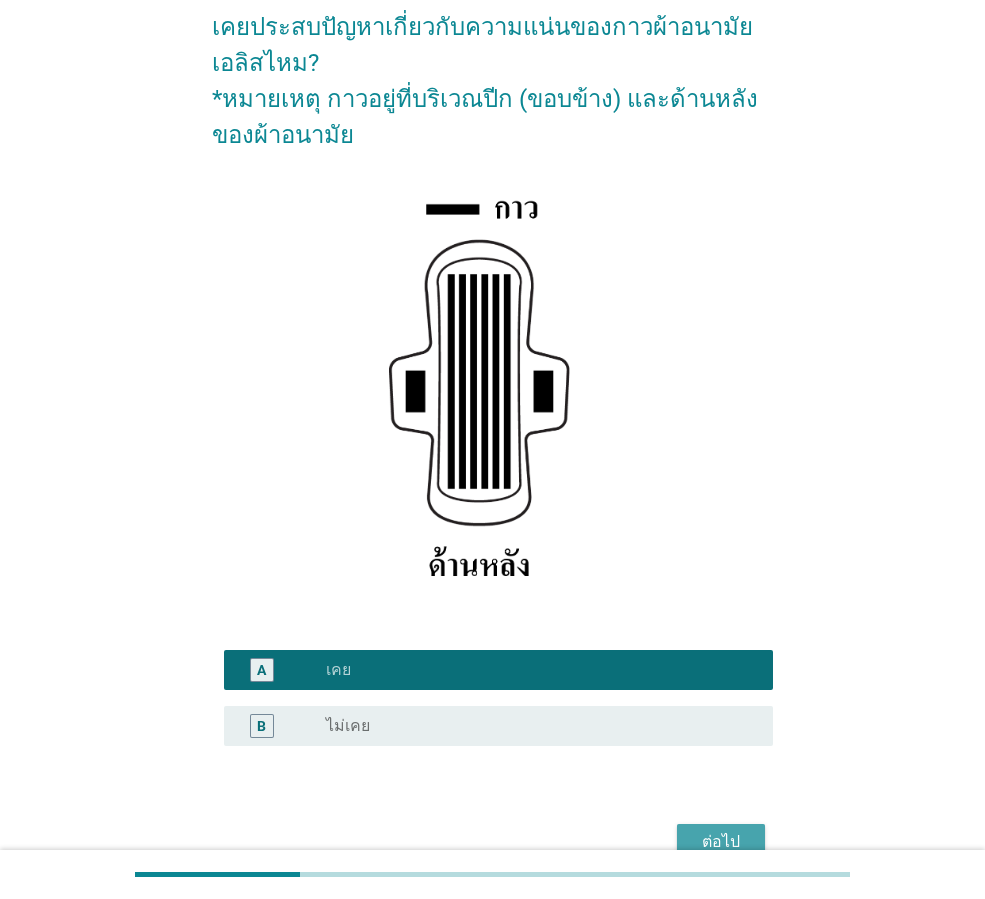 click on "ต่อไป" at bounding box center (721, 842) 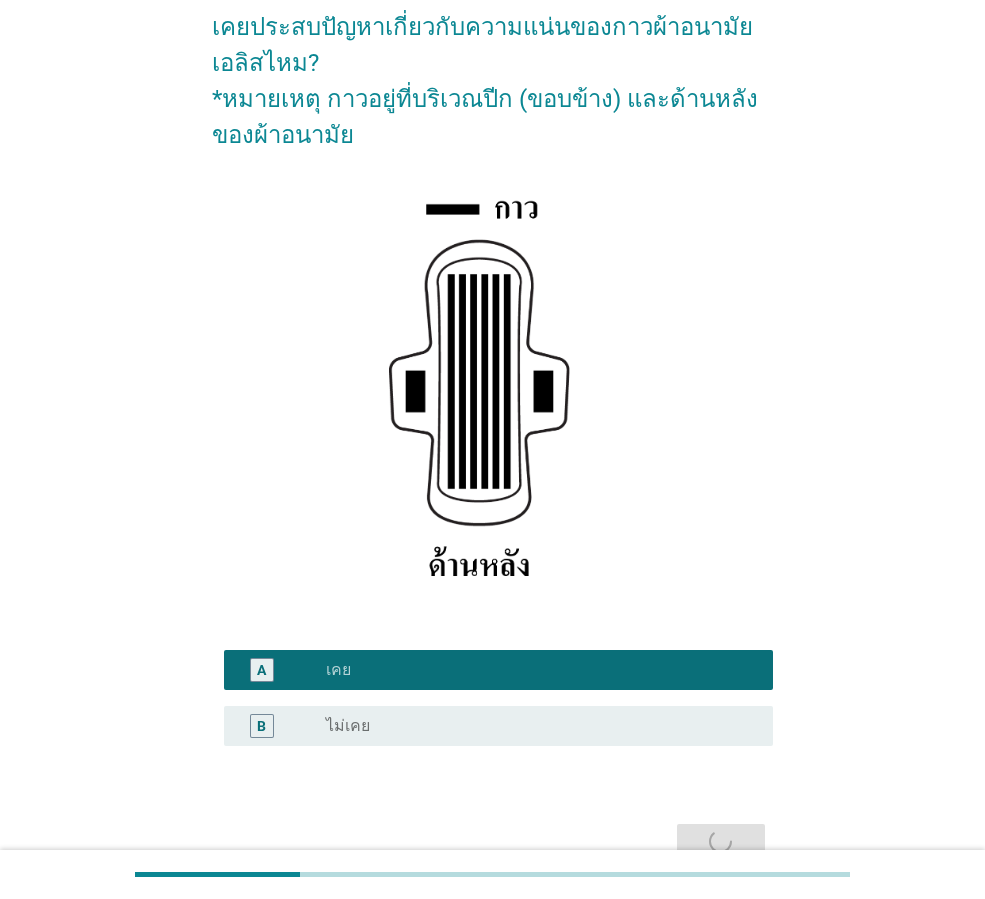 scroll, scrollTop: 0, scrollLeft: 0, axis: both 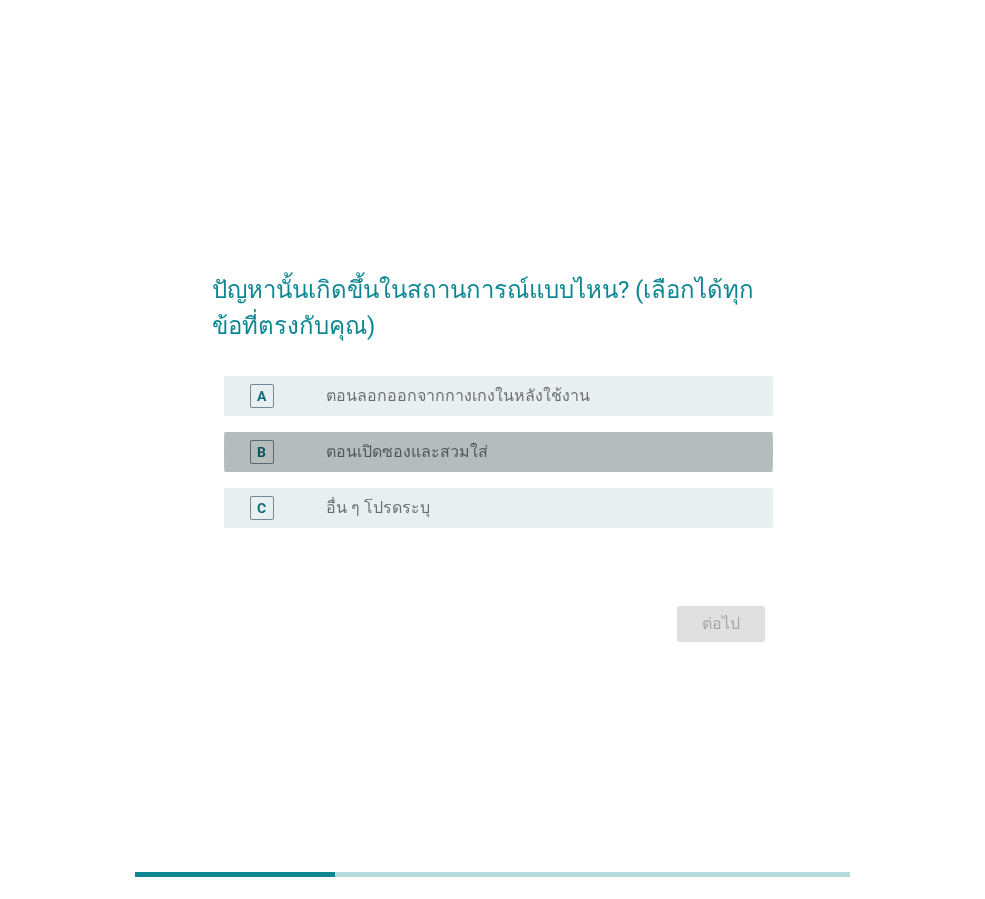 click on "B     radio_button_unchecked ตอนเปิดซองและสวมใส่" at bounding box center [498, 452] 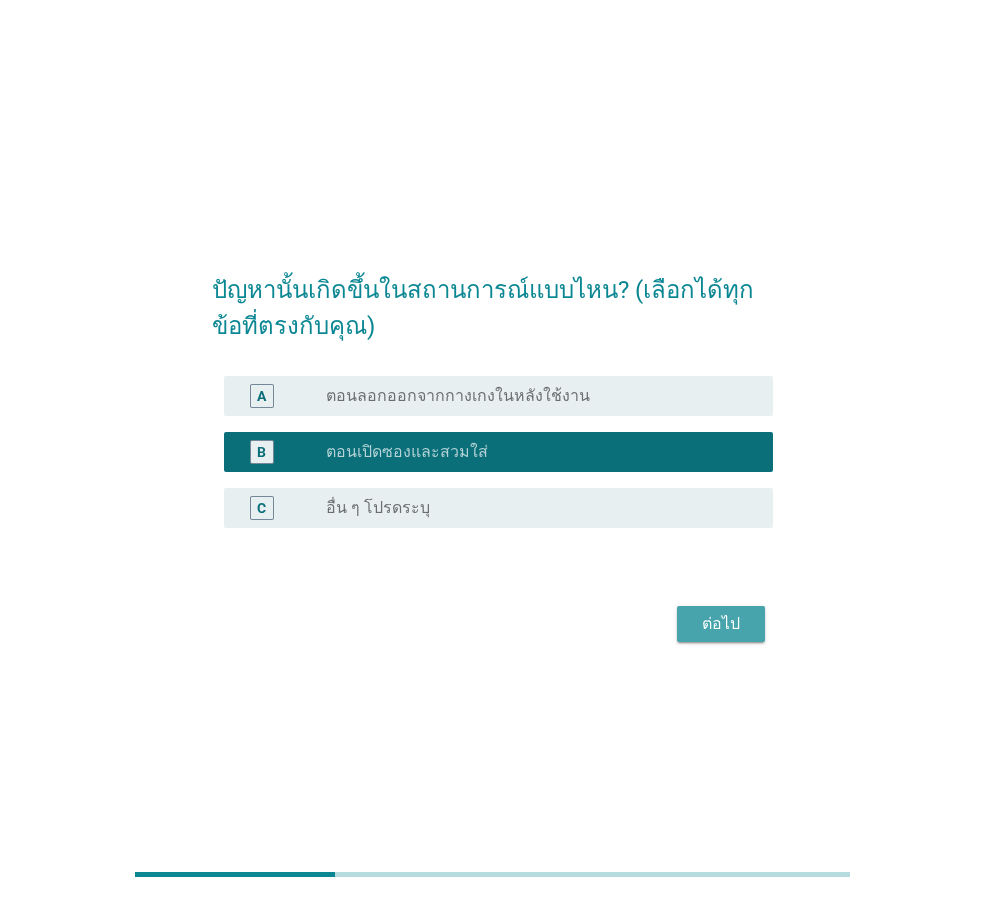 click on "ต่อไป" at bounding box center [721, 624] 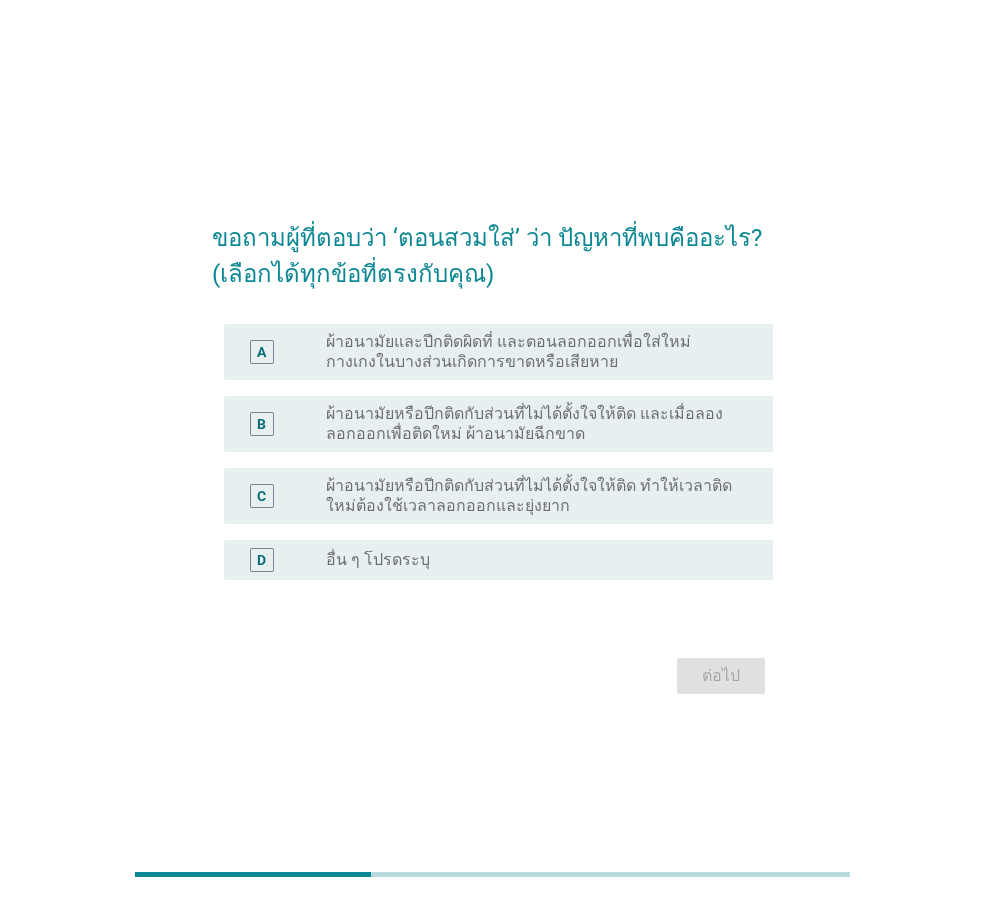 click on "ผ้าอนามัยหรือปีกติดกับส่วนที่ไม่ได้ตั้งใจให้ติด และเมื่อลองลอกออกเพื่อติดใหม่ ผ้าอนามัยฉีกขาด" at bounding box center [533, 424] 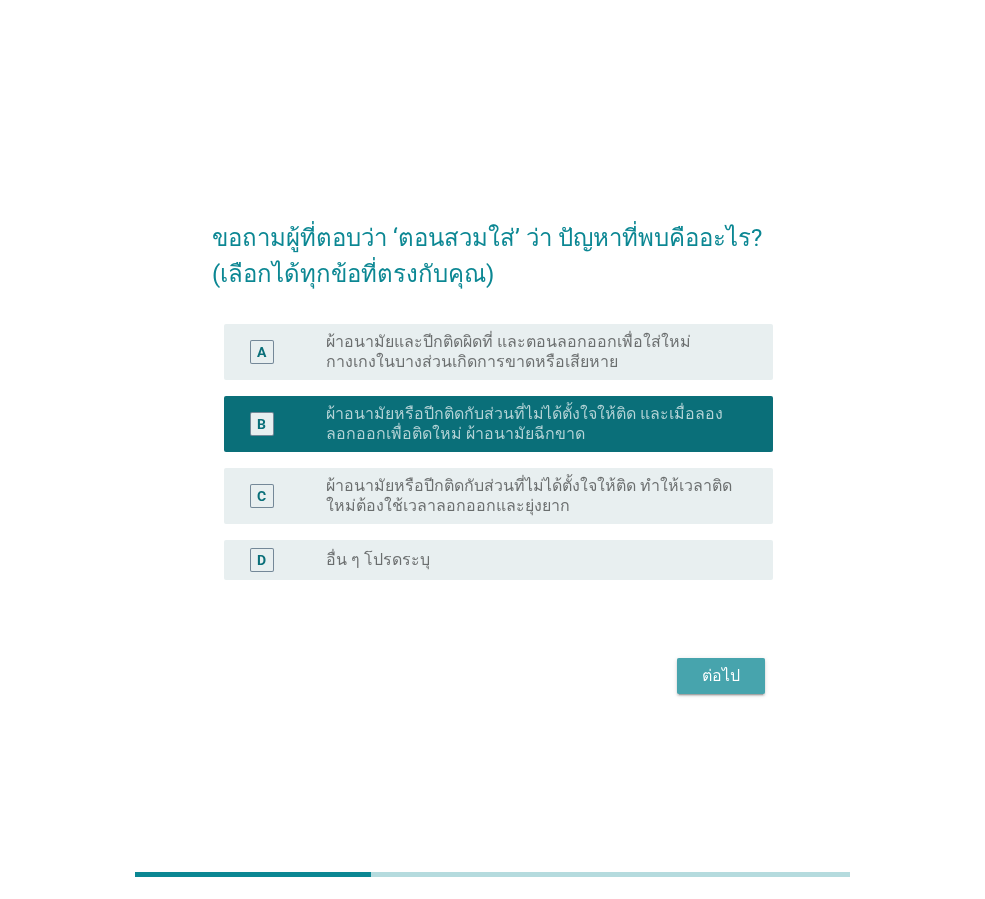 click on "ต่อไป" at bounding box center (721, 676) 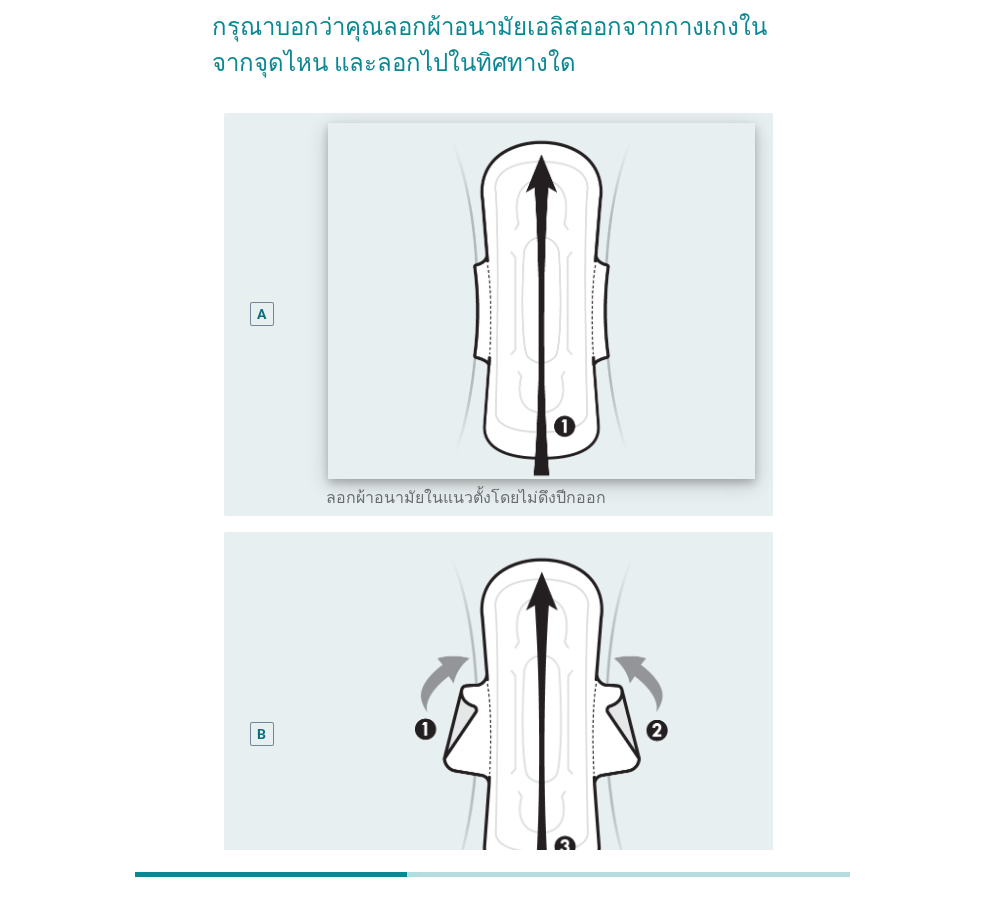 click at bounding box center (541, 300) 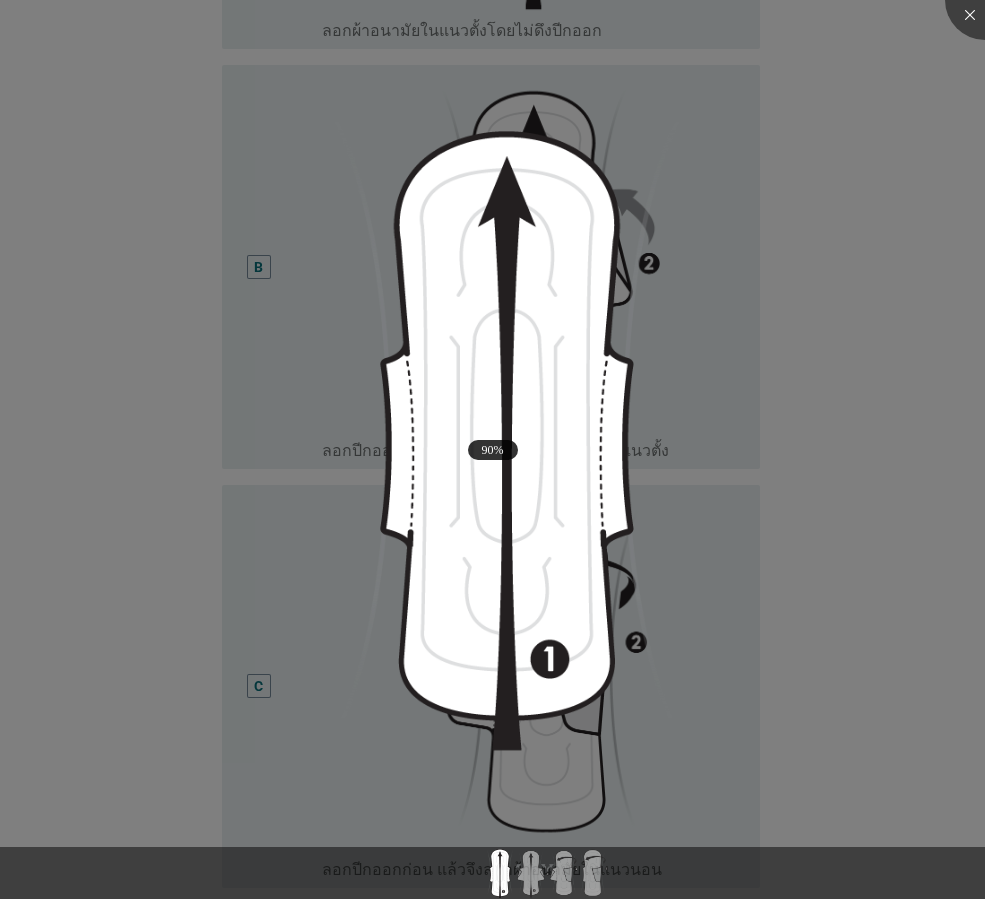 scroll, scrollTop: 600, scrollLeft: 0, axis: vertical 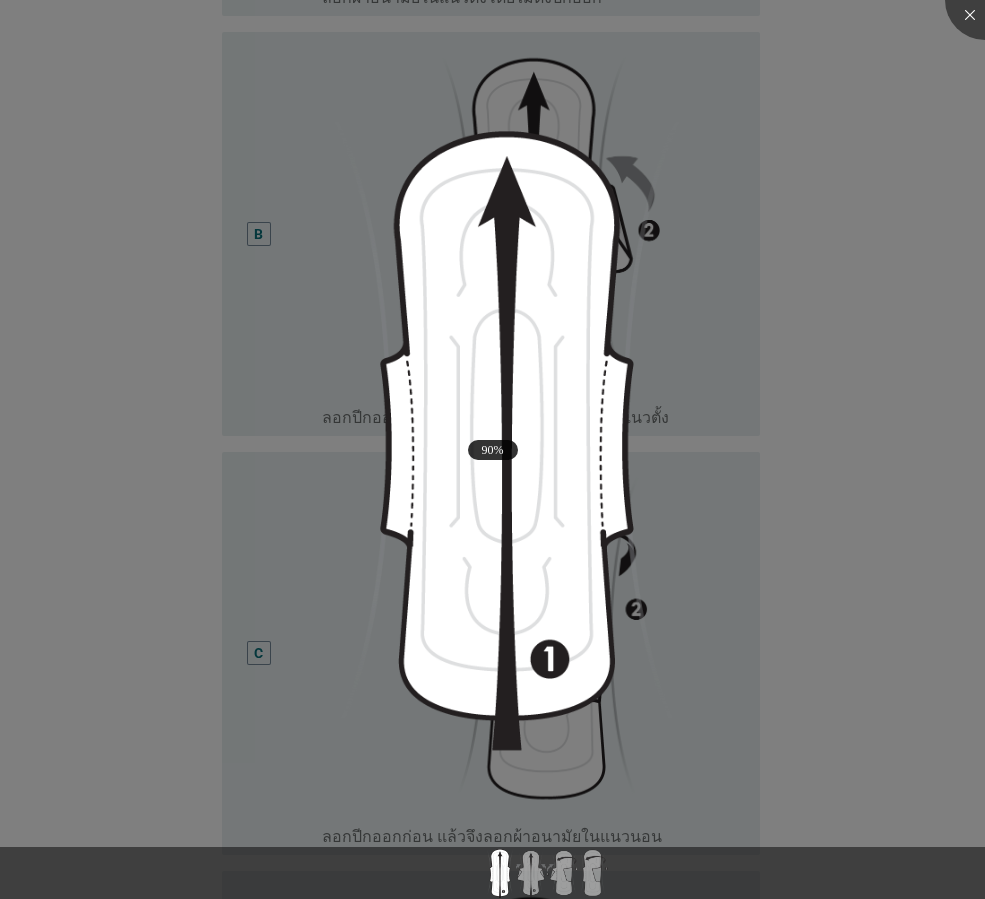click at bounding box center (492, 449) 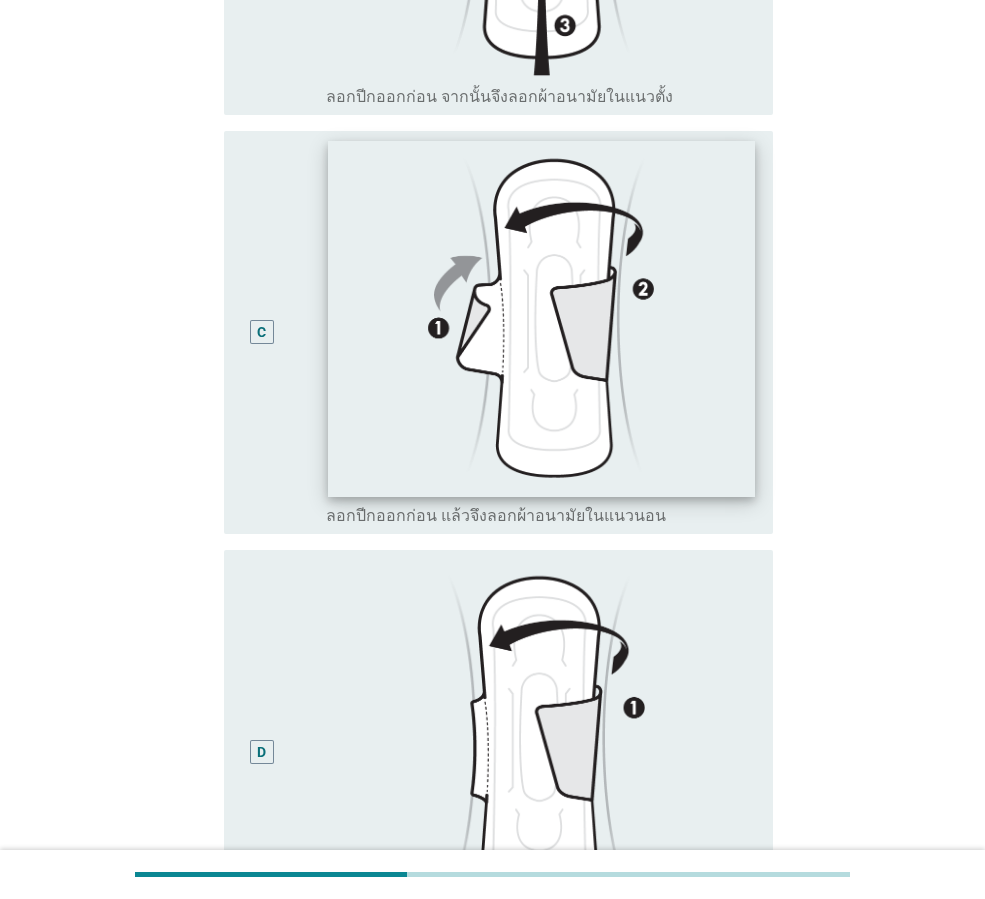 scroll, scrollTop: 800, scrollLeft: 0, axis: vertical 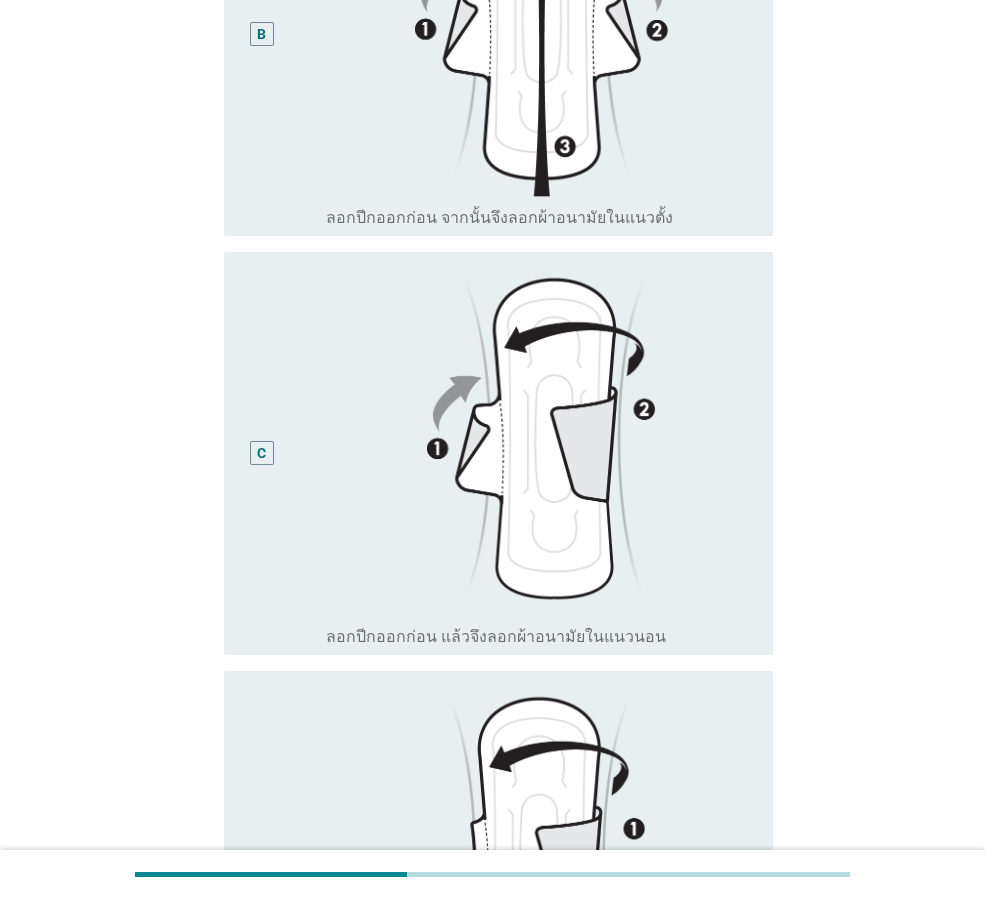 click on "C" at bounding box center (261, 453) 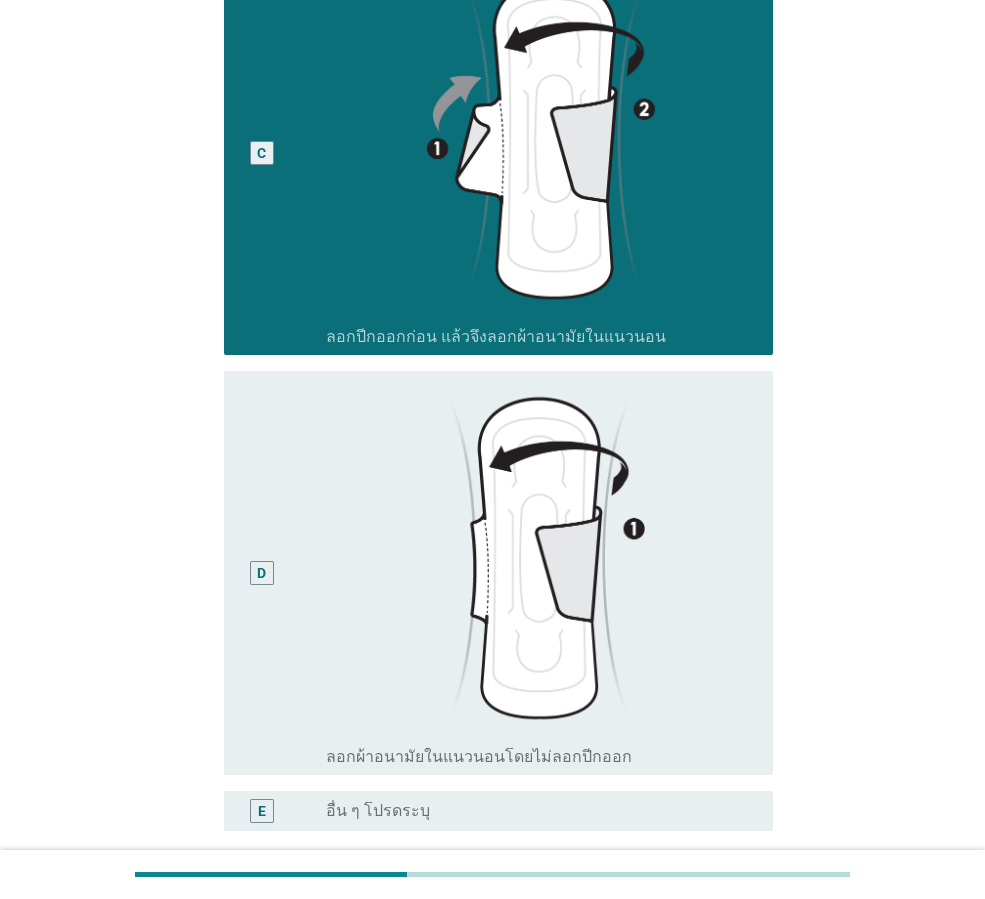scroll, scrollTop: 1289, scrollLeft: 0, axis: vertical 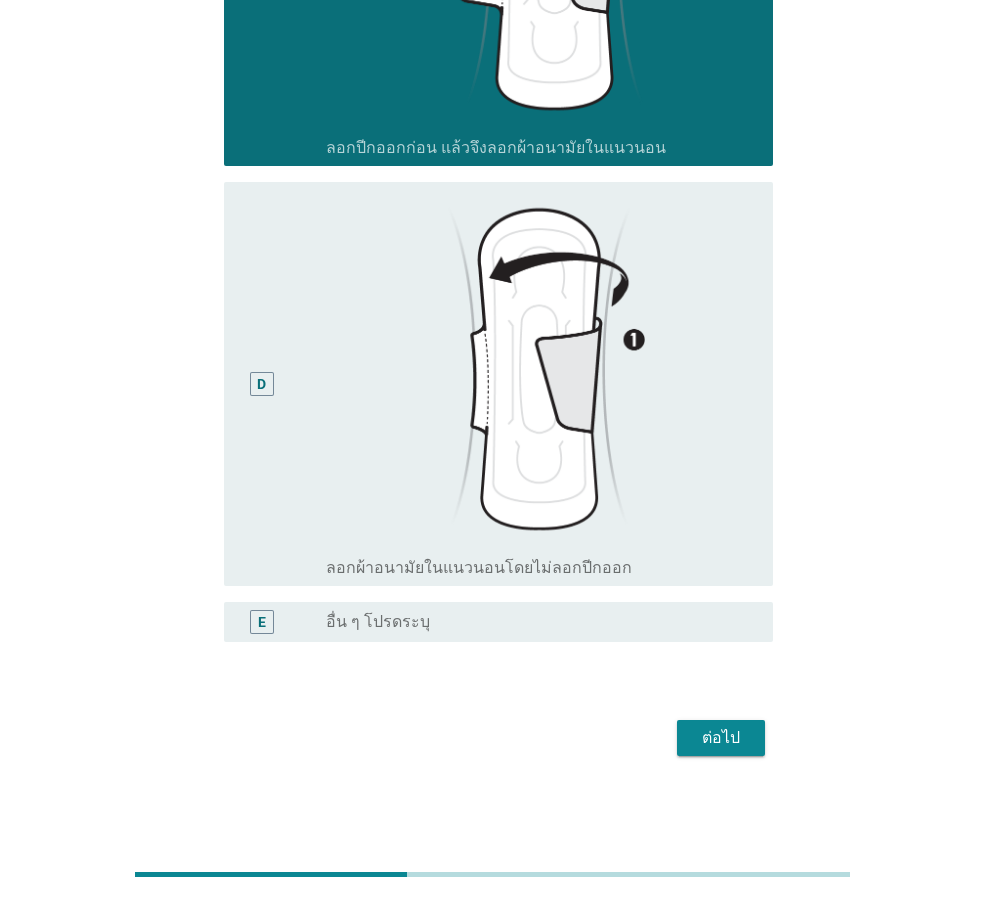 click on "ต่อไป" at bounding box center (721, 738) 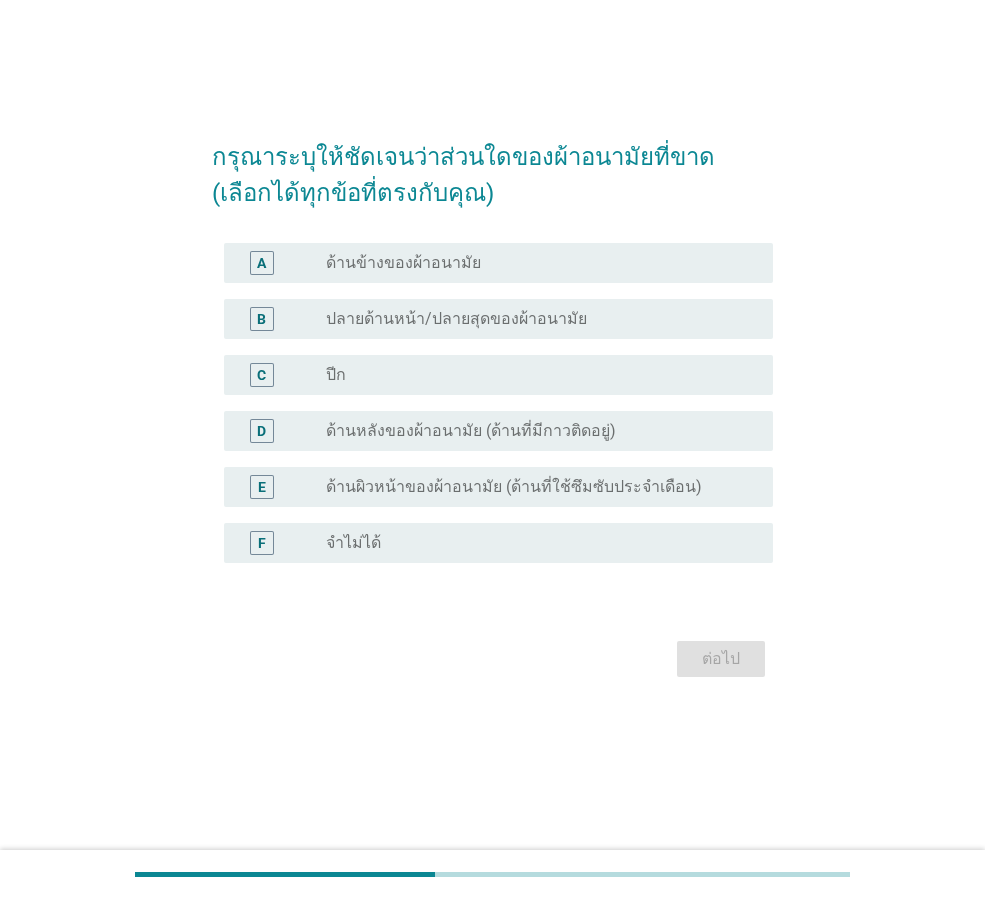 scroll, scrollTop: 0, scrollLeft: 0, axis: both 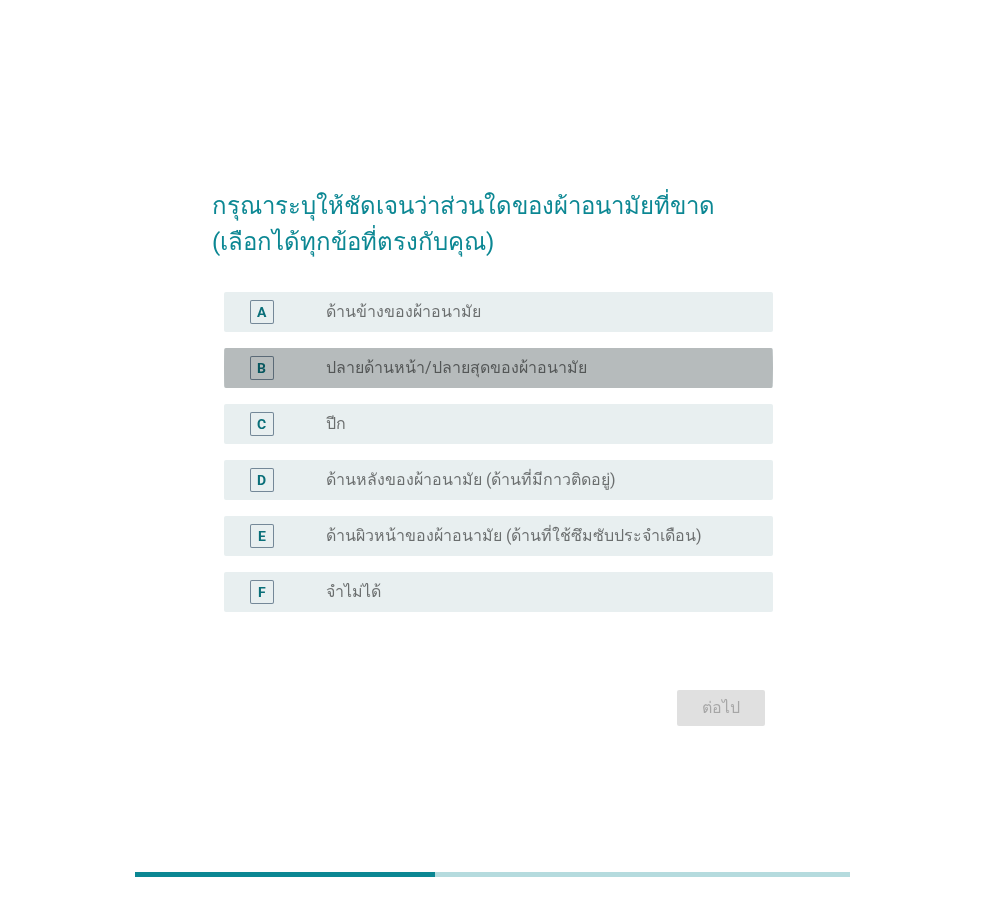 click on "ปลายด้านหน้า/ปลายสุดของผ้าอนามัย" at bounding box center [456, 368] 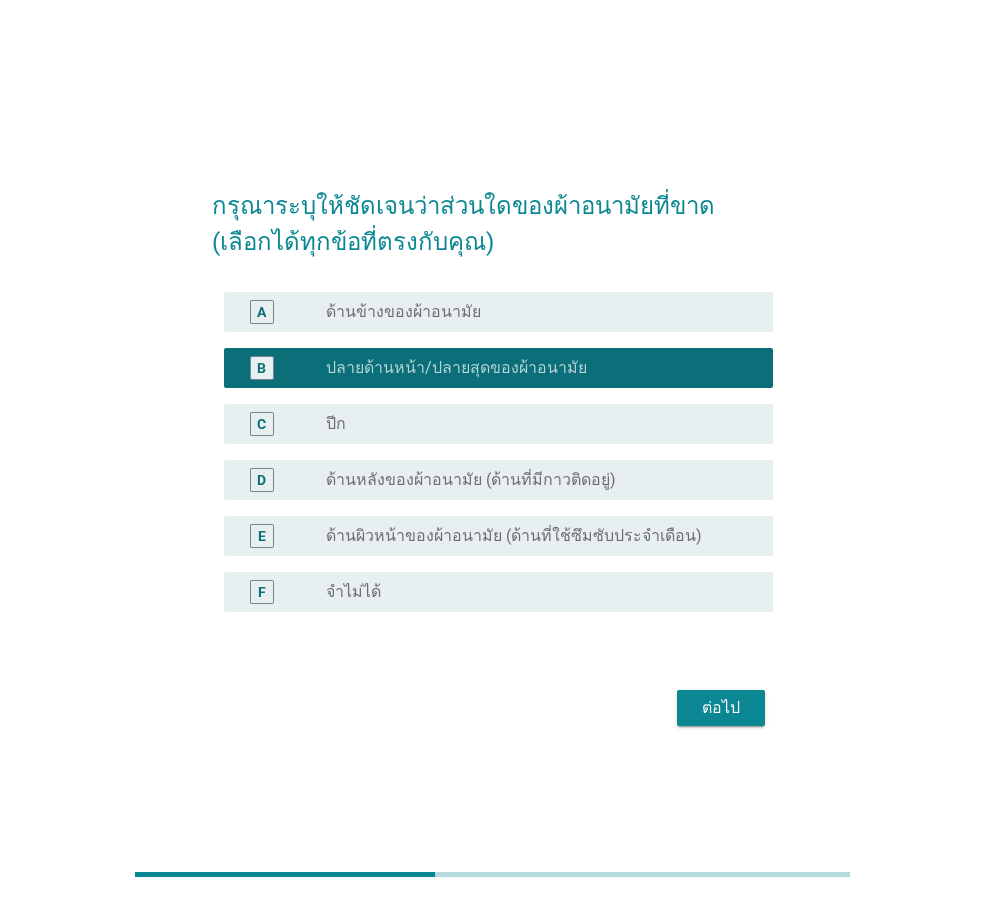 click on "radio_button_unchecked ด้านข้างของผ้าอนามัย" at bounding box center [533, 312] 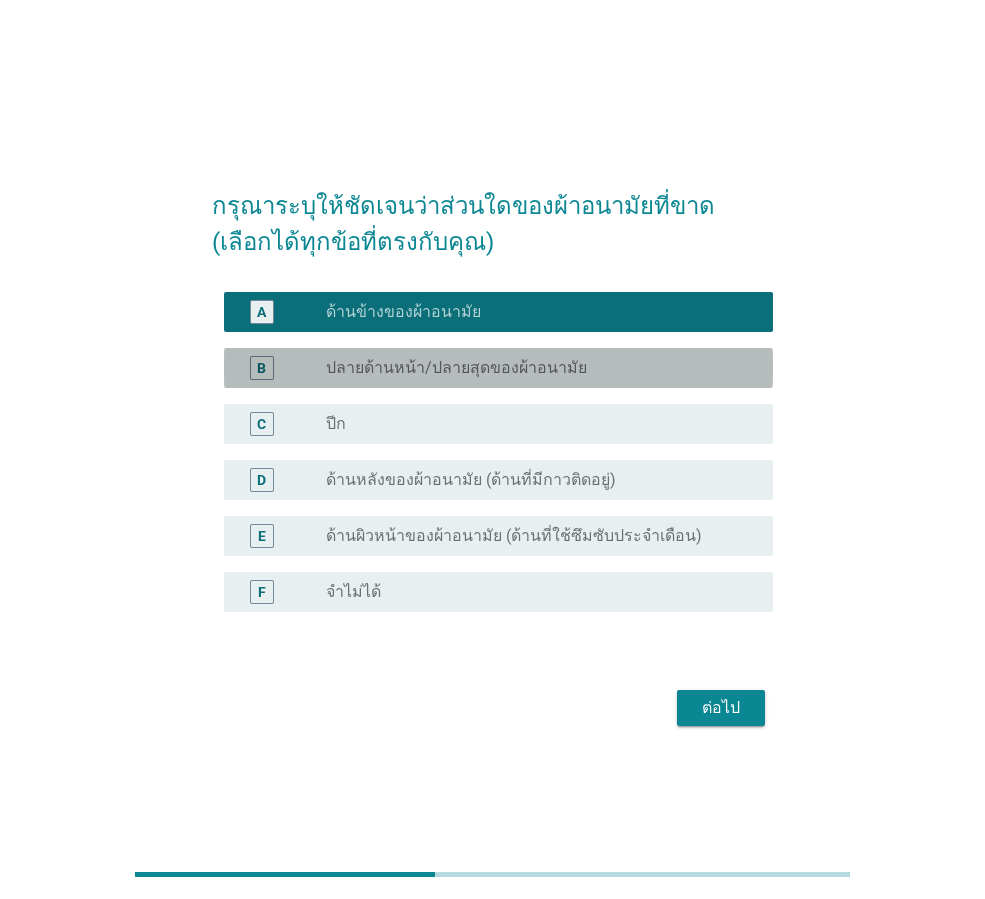 click on "B     radio_button_unchecked ปลายด้านหน้า/ปลายสุดของผ้าอนามัย" at bounding box center [498, 368] 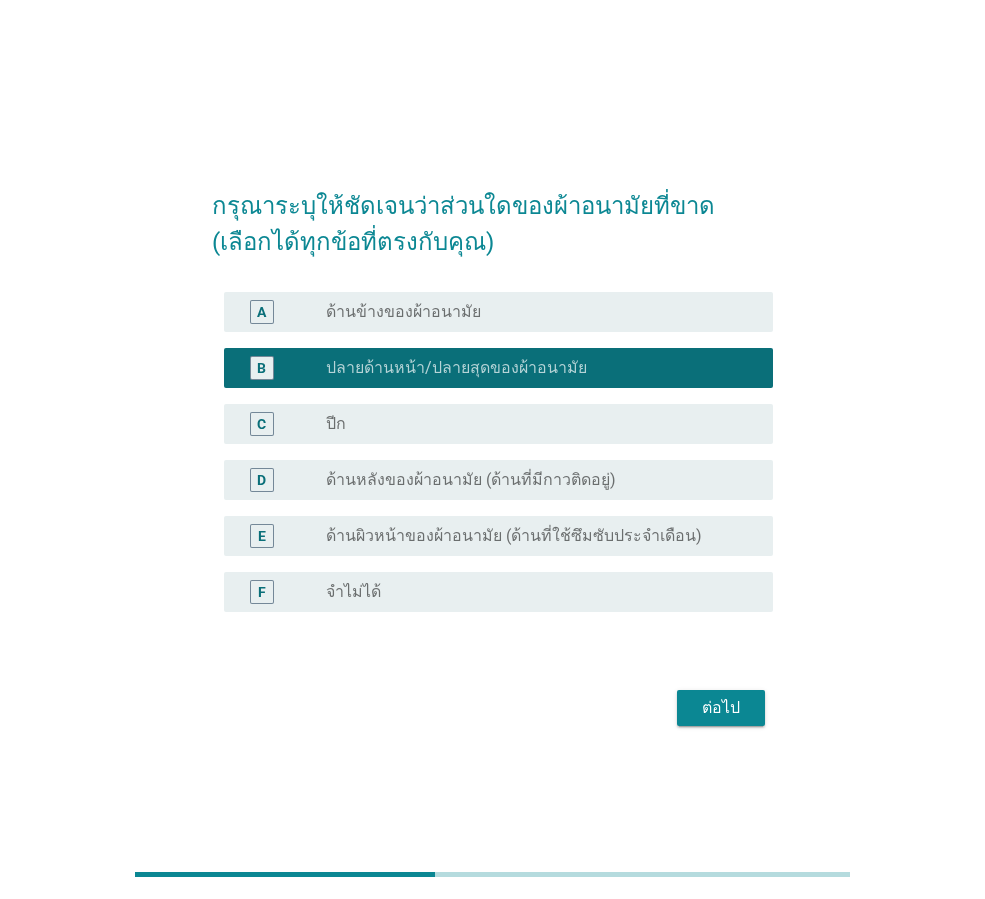 click on "ต่อไป" at bounding box center [721, 708] 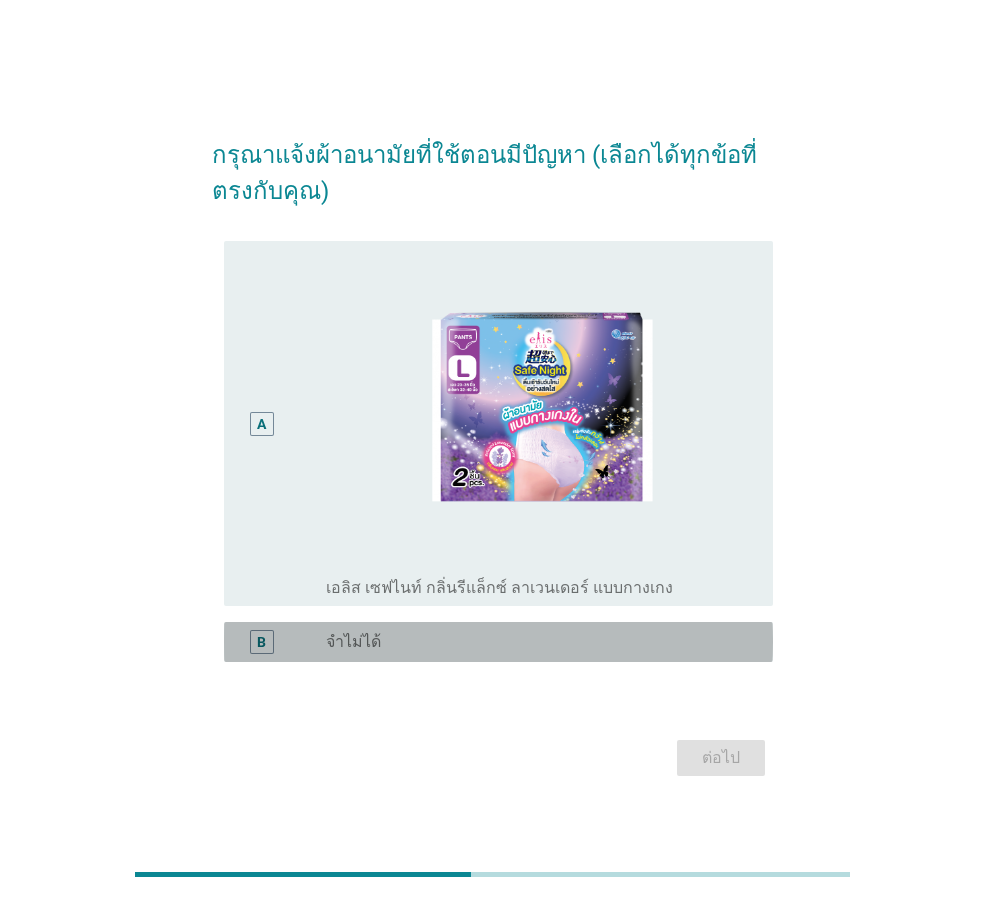 click on "จำไม่ได้" at bounding box center [353, 642] 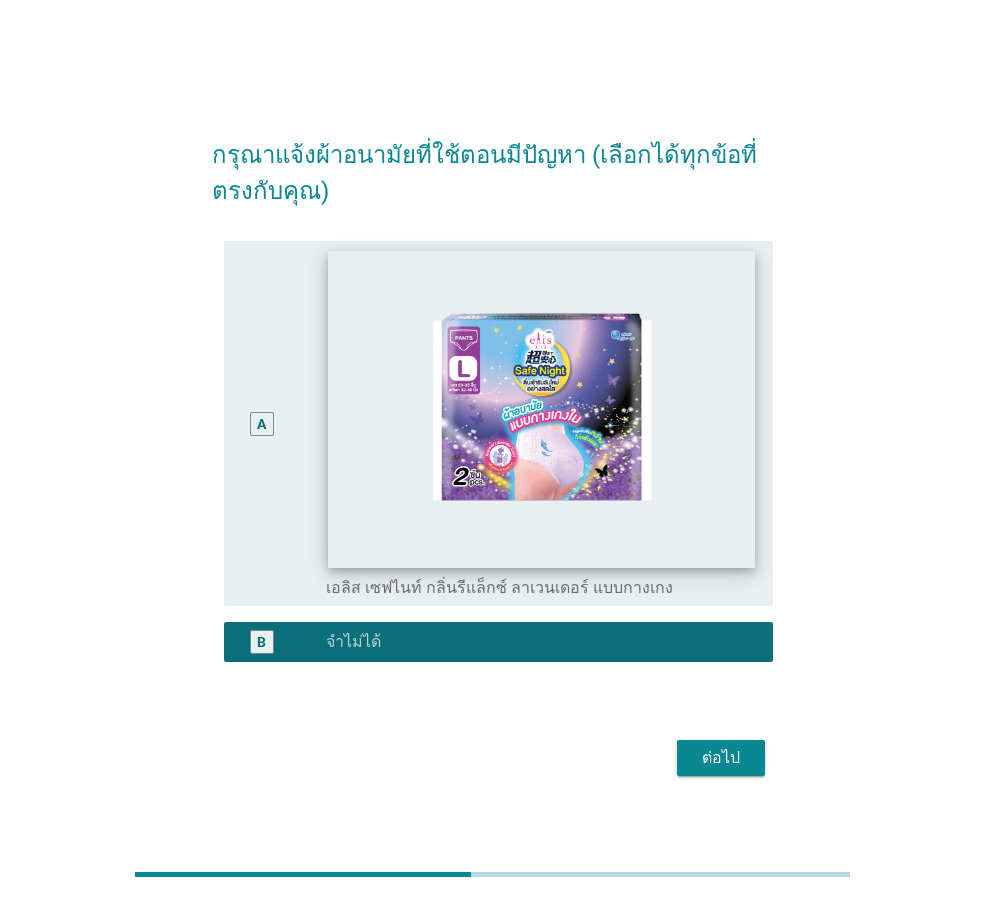 click at bounding box center [541, 409] 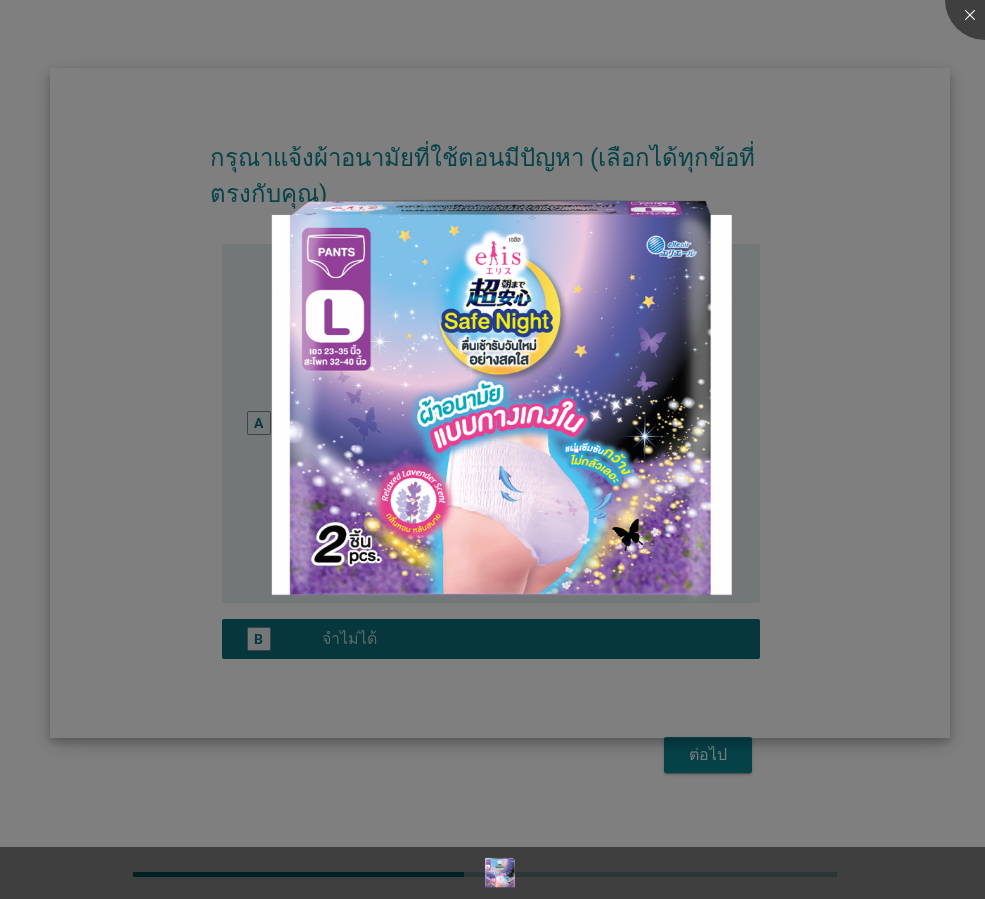 click at bounding box center (500, 403) 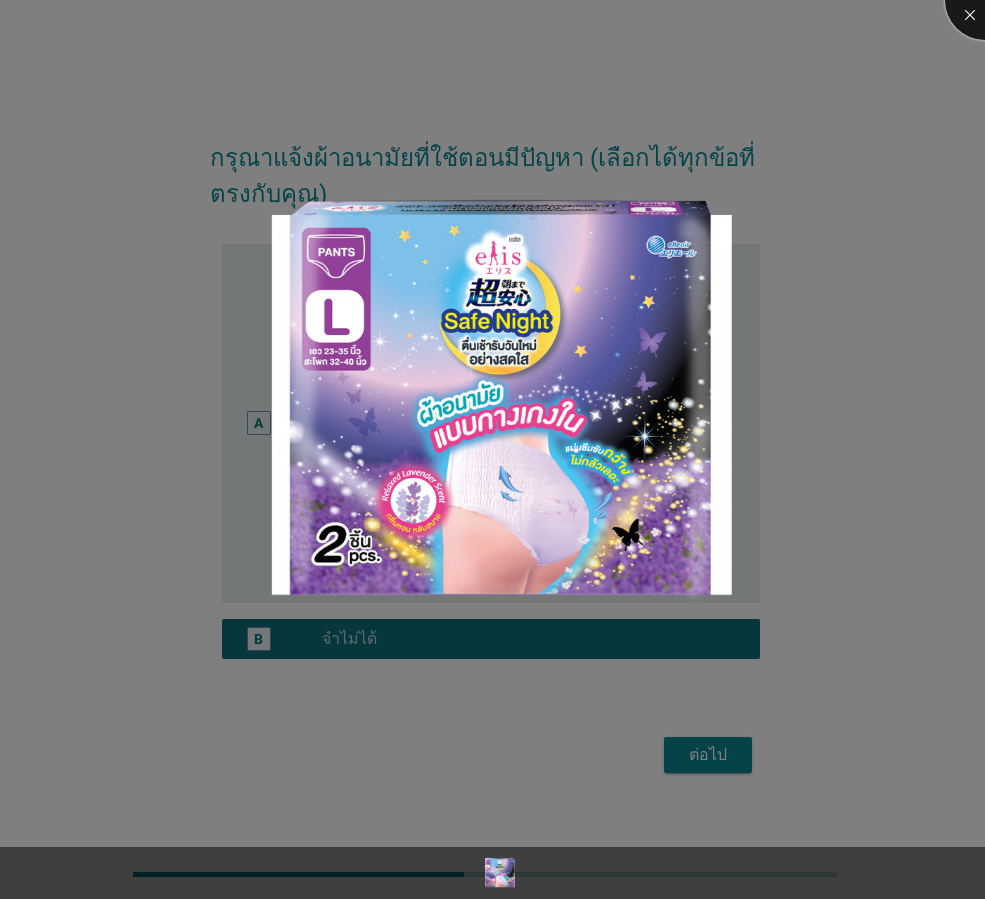 click at bounding box center (985, 0) 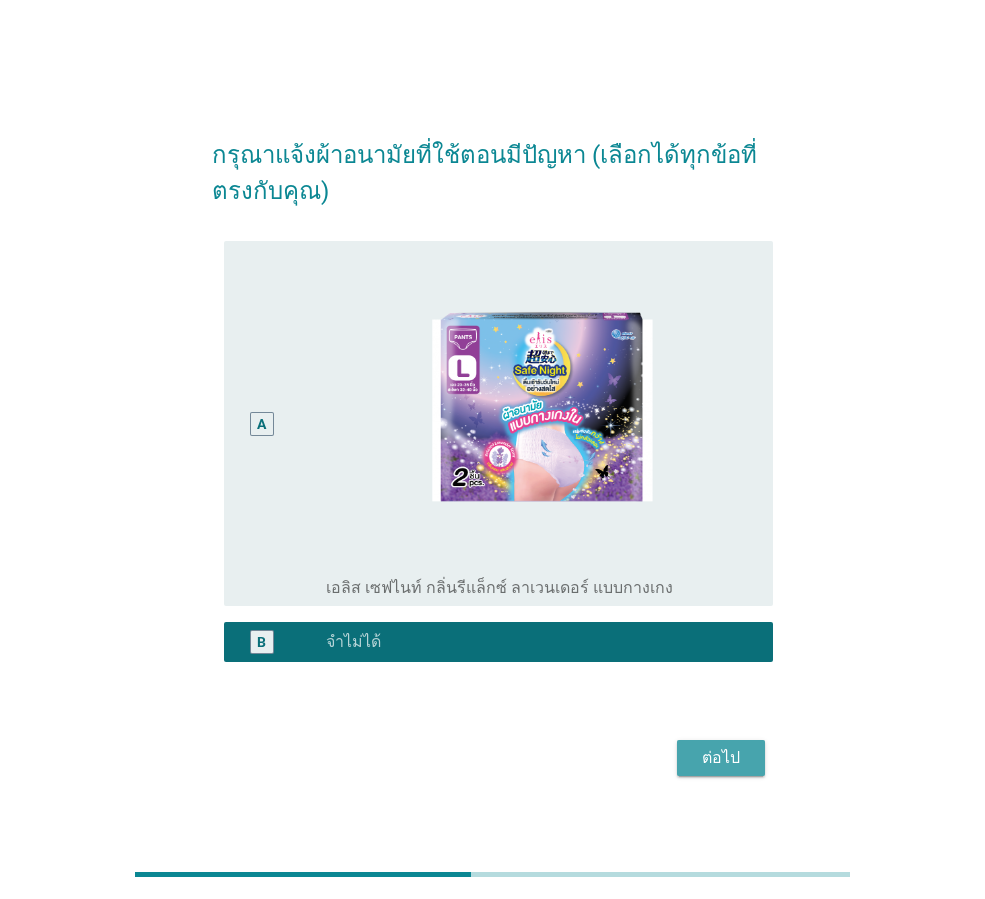 click on "ต่อไป" at bounding box center [721, 758] 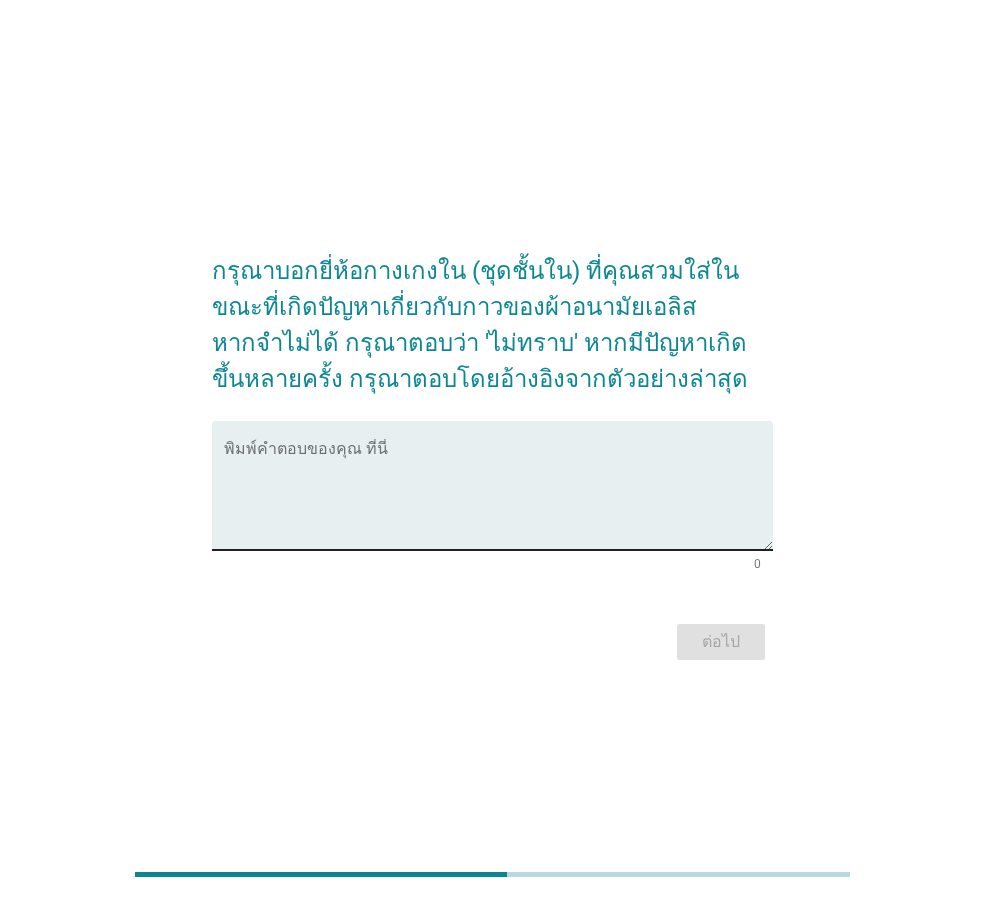 click at bounding box center (498, 497) 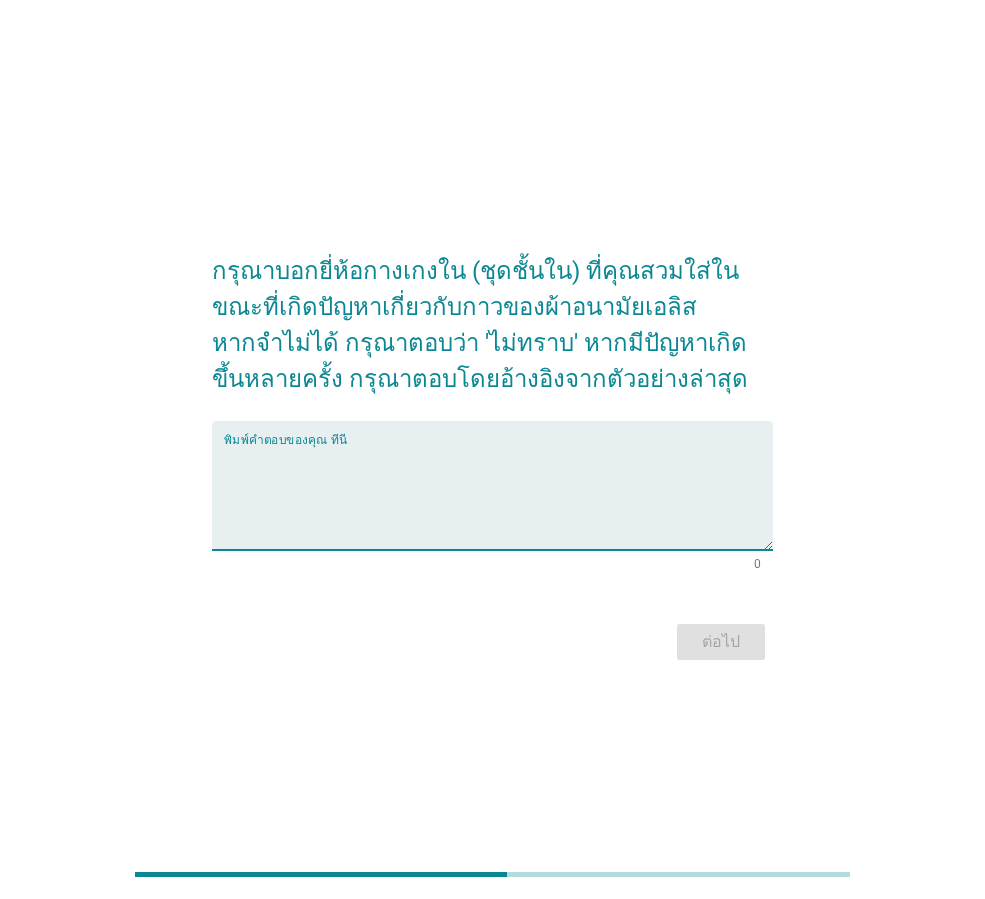 type on "ไ" 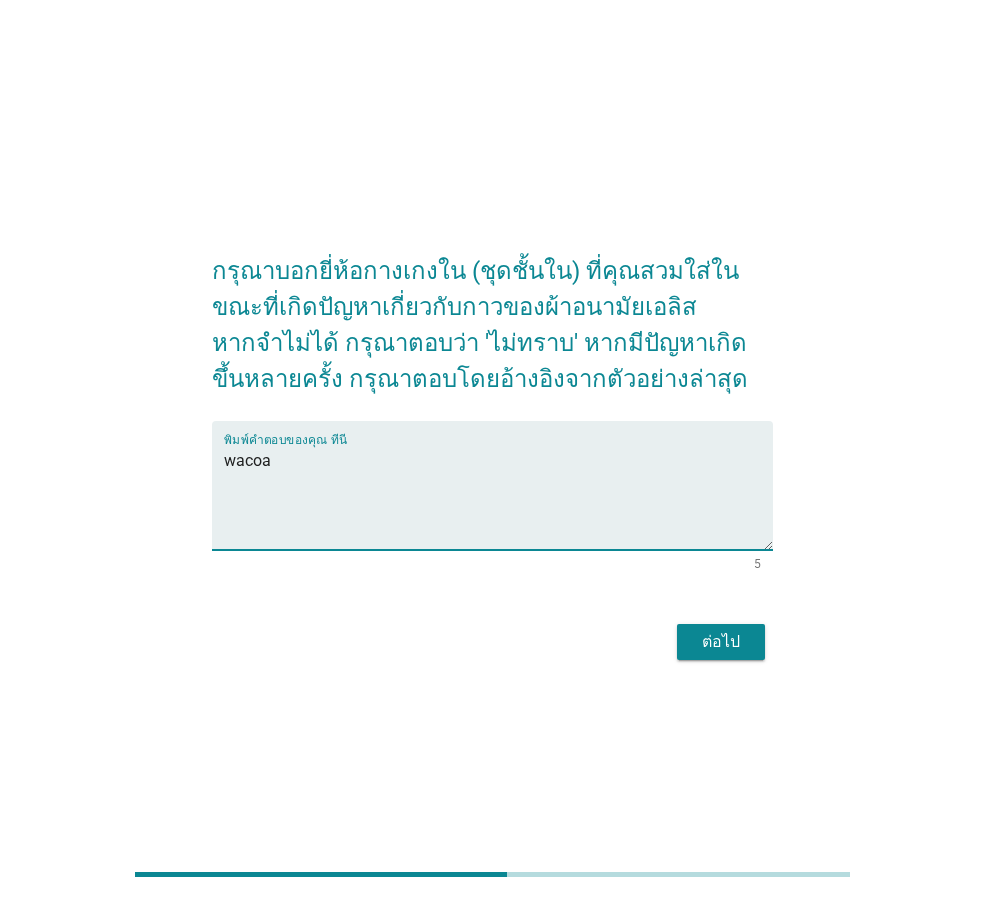 type on "wacoa" 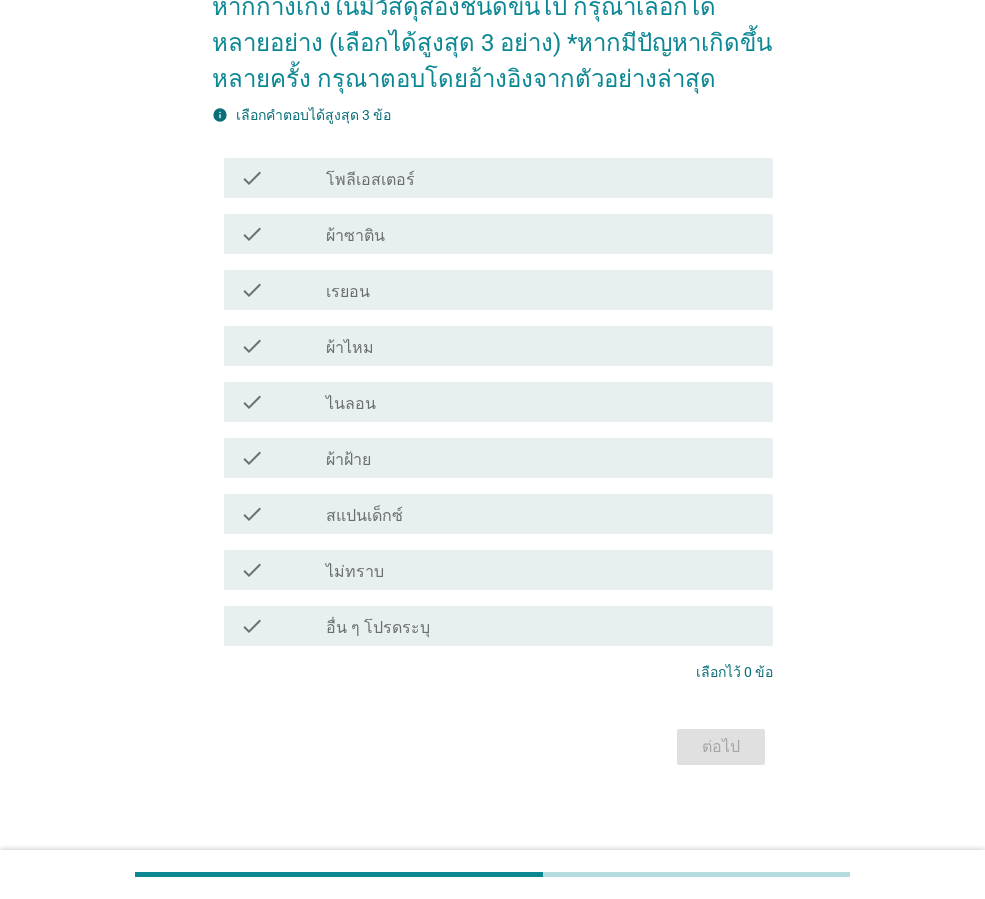 scroll, scrollTop: 201, scrollLeft: 0, axis: vertical 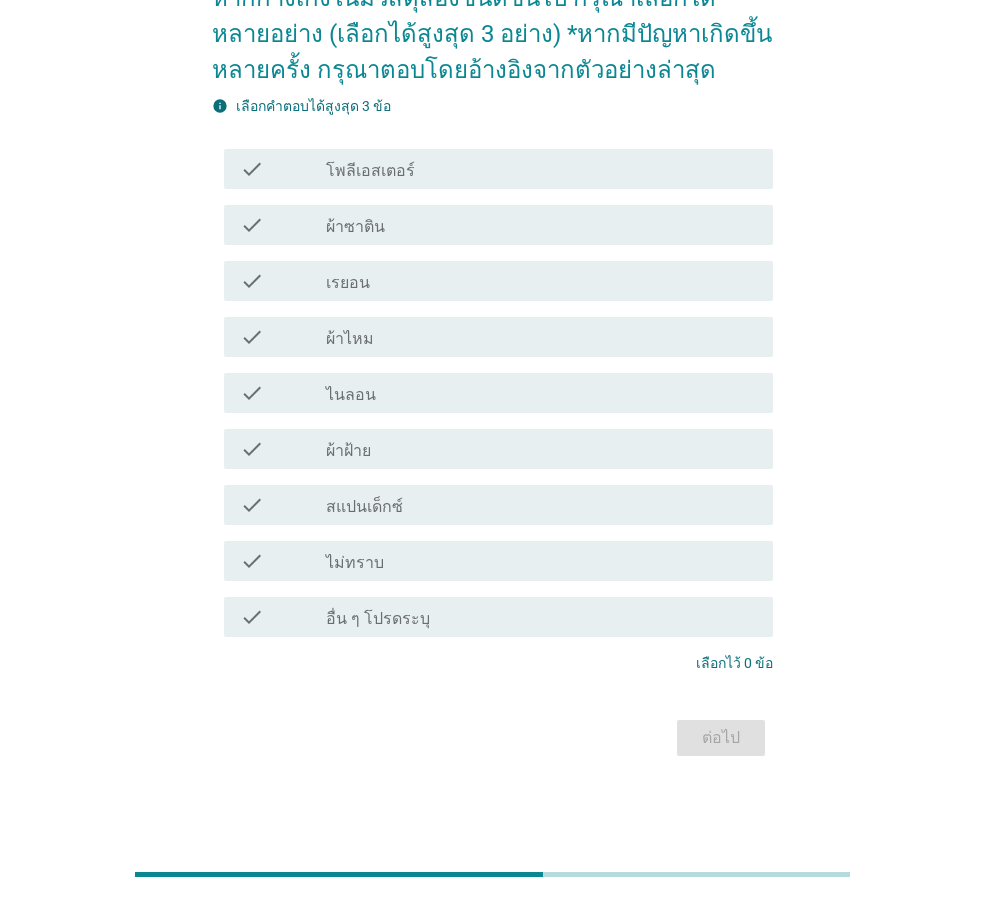 click on "check_box_outline_blank ผ้าฝ้าย" at bounding box center (541, 449) 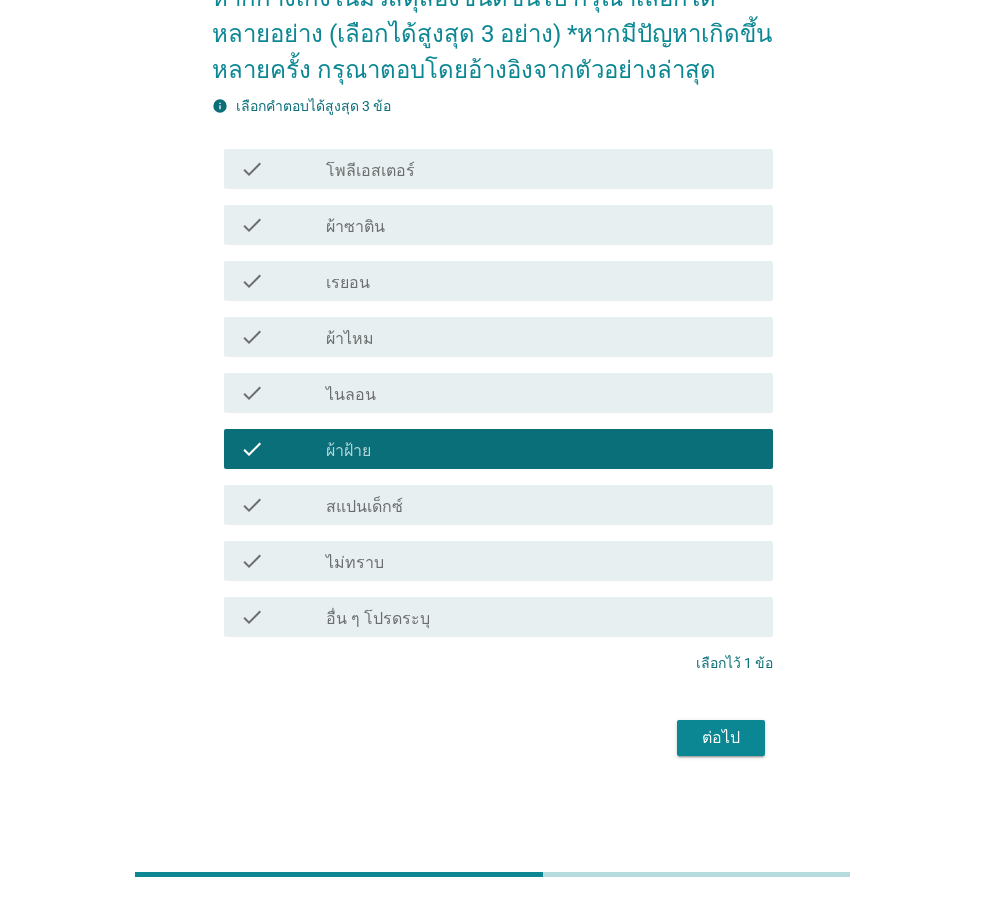 click on "ต่อไป" at bounding box center [721, 738] 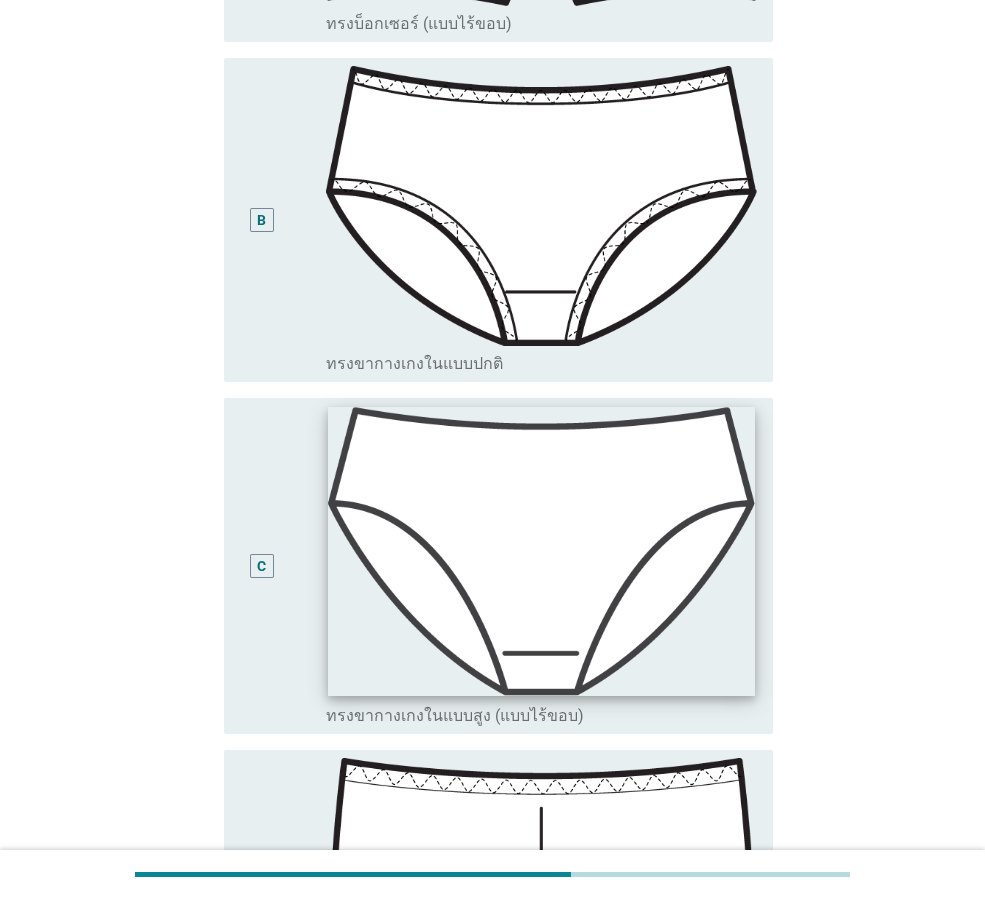 scroll, scrollTop: 500, scrollLeft: 0, axis: vertical 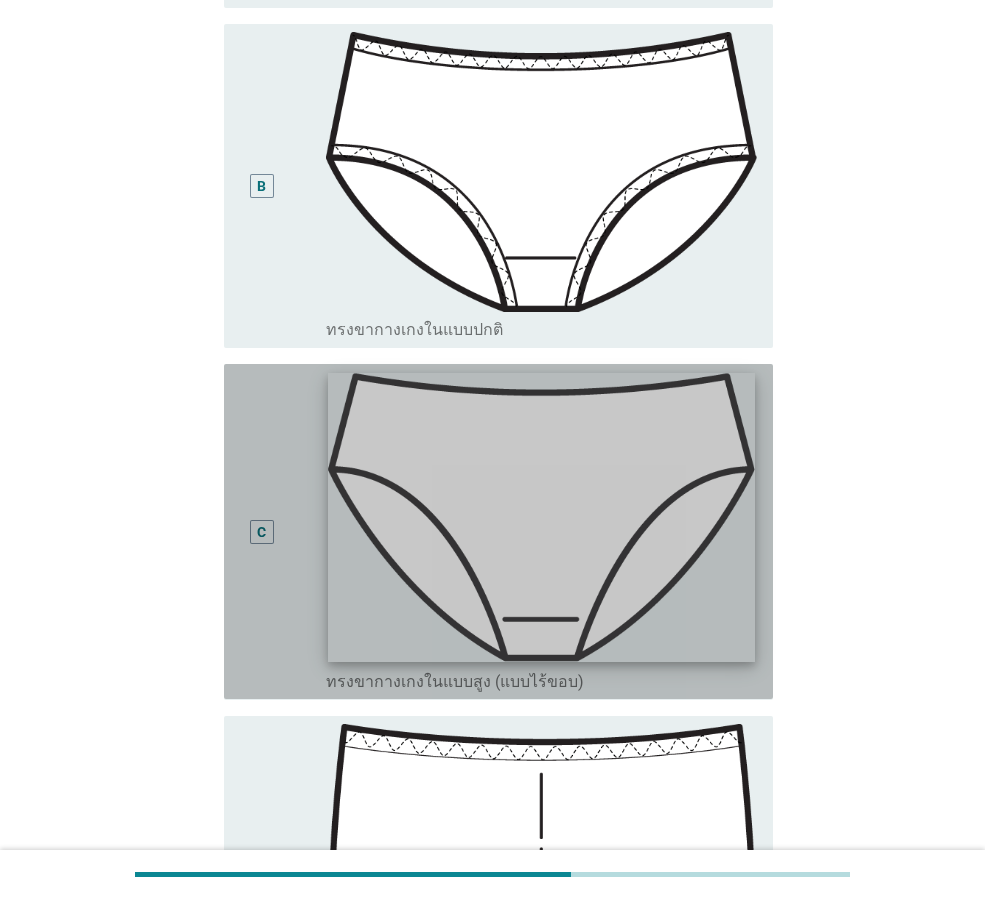 click at bounding box center (541, 518) 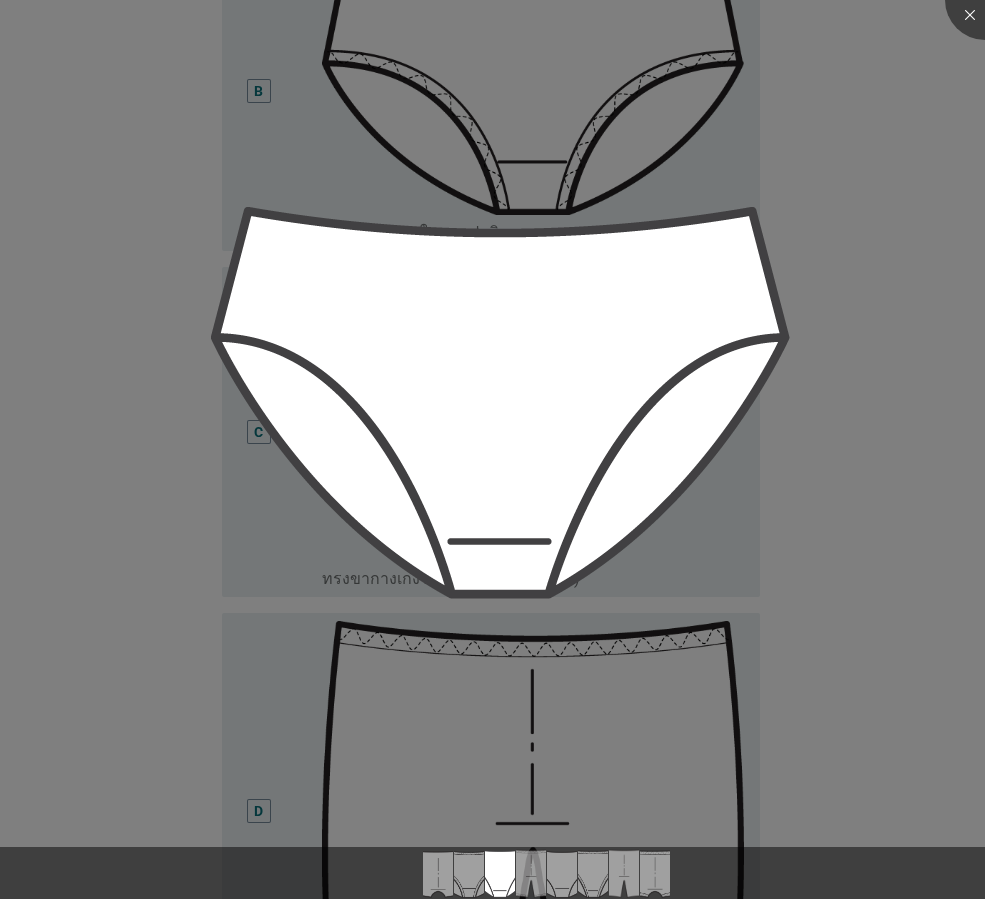 scroll, scrollTop: 600, scrollLeft: 0, axis: vertical 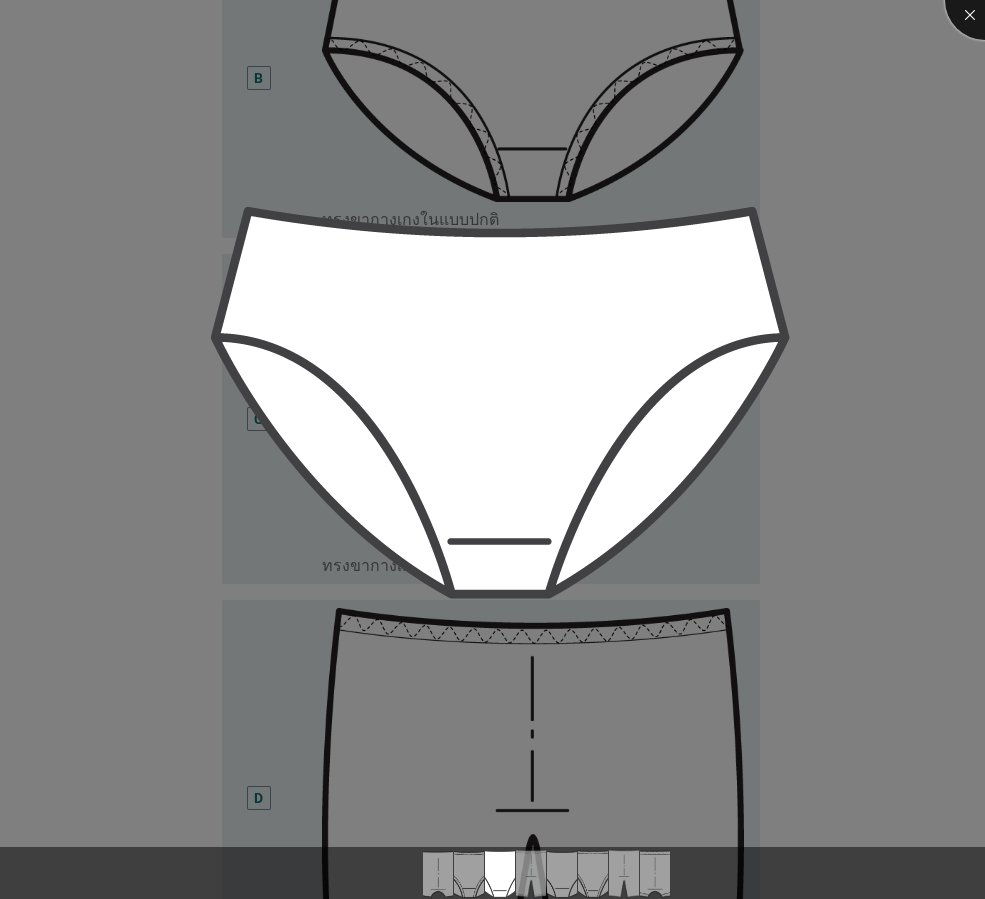 click at bounding box center [985, 0] 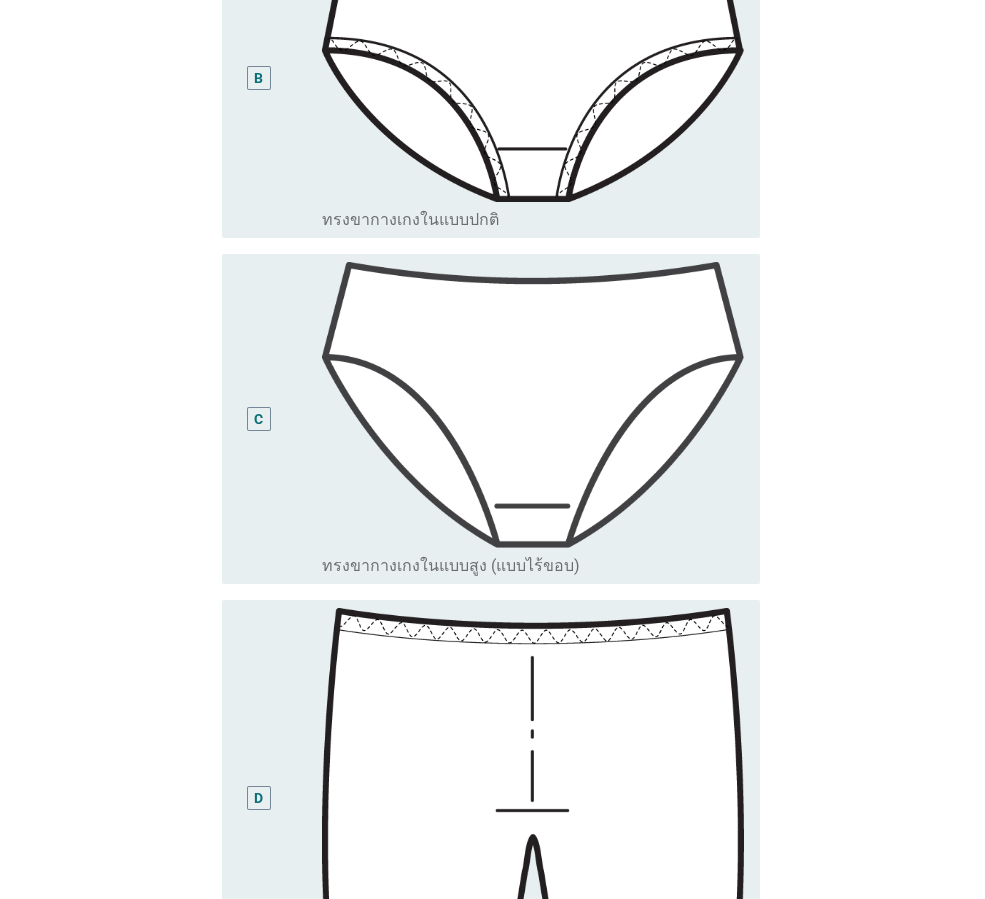 click at bounding box center [492, 449] 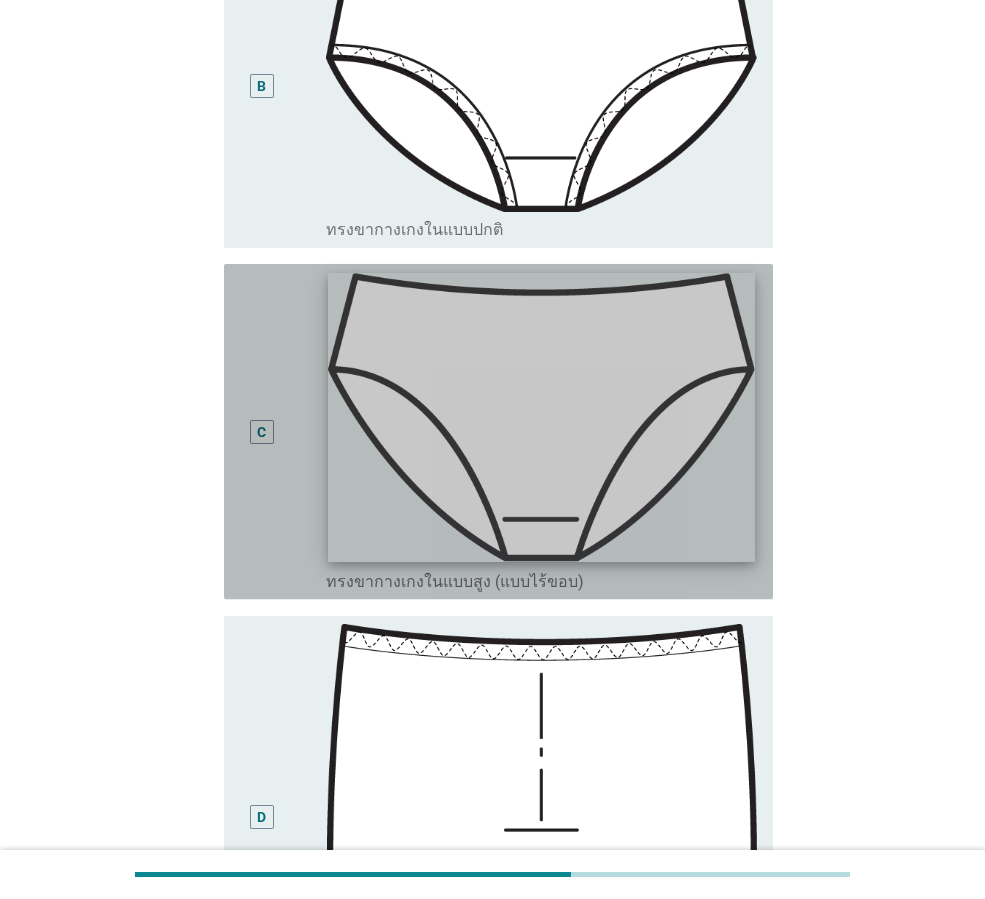 click at bounding box center [541, 418] 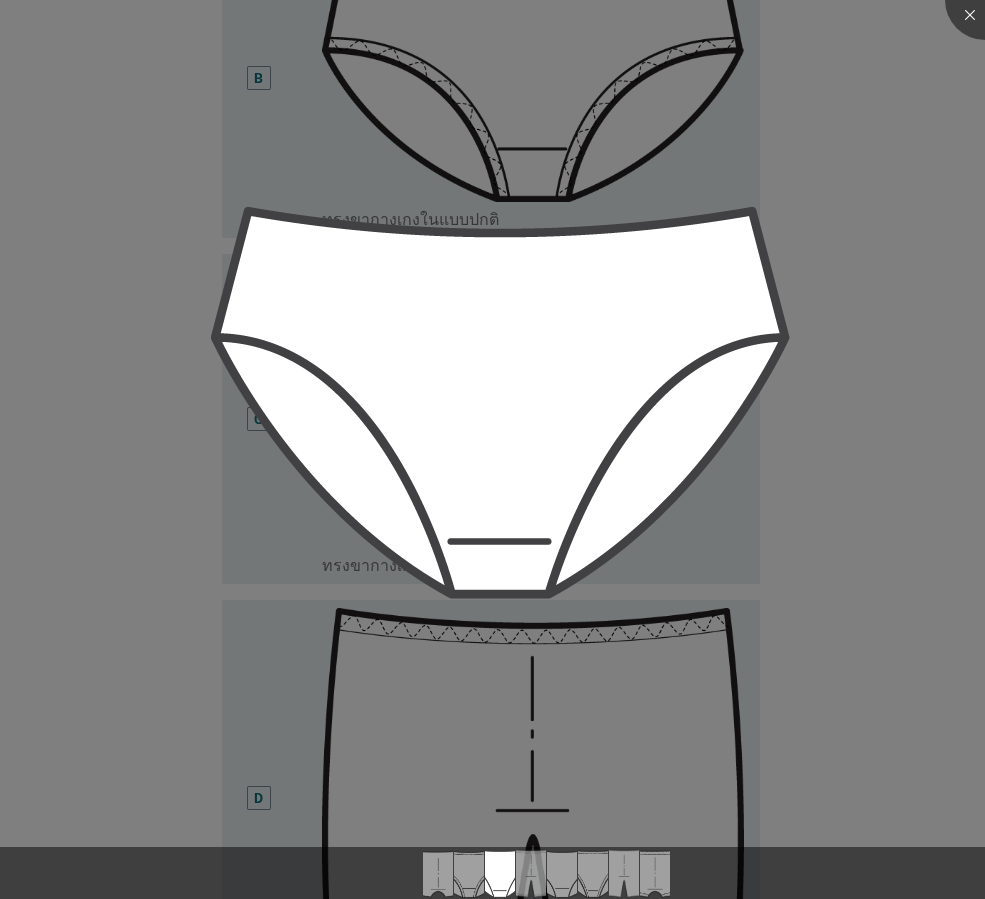 click at bounding box center (492, 449) 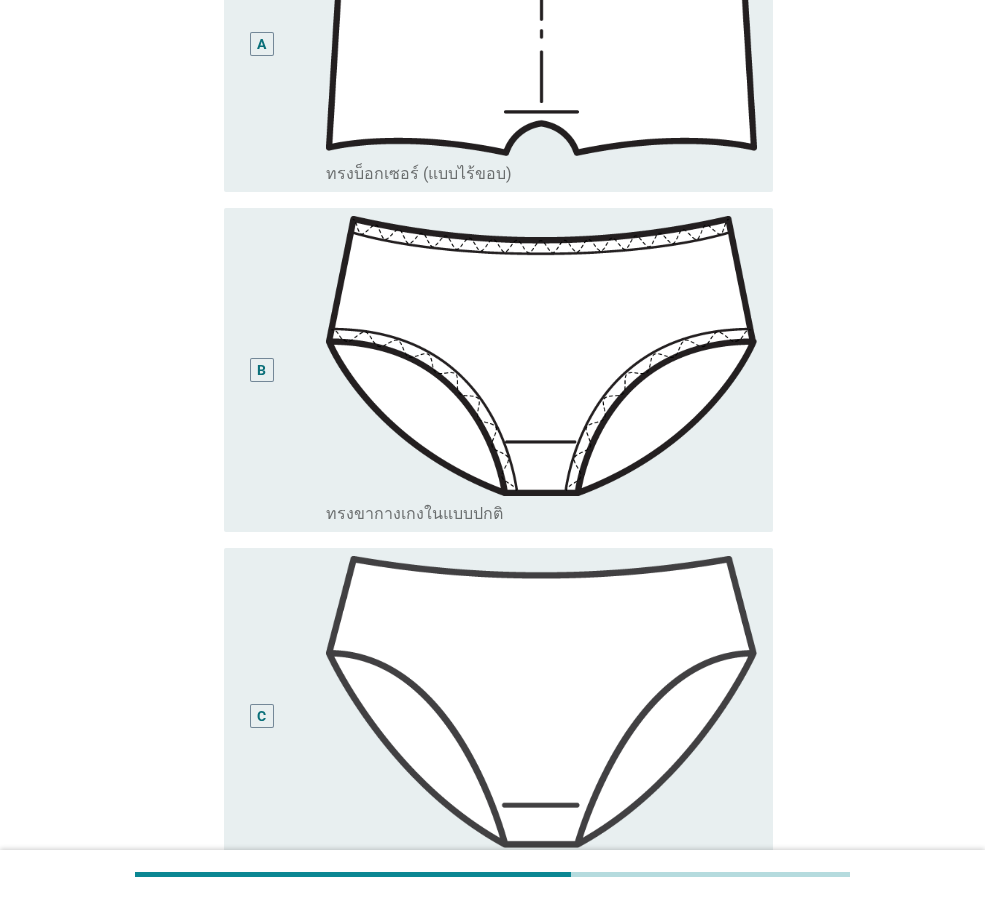 scroll, scrollTop: 300, scrollLeft: 0, axis: vertical 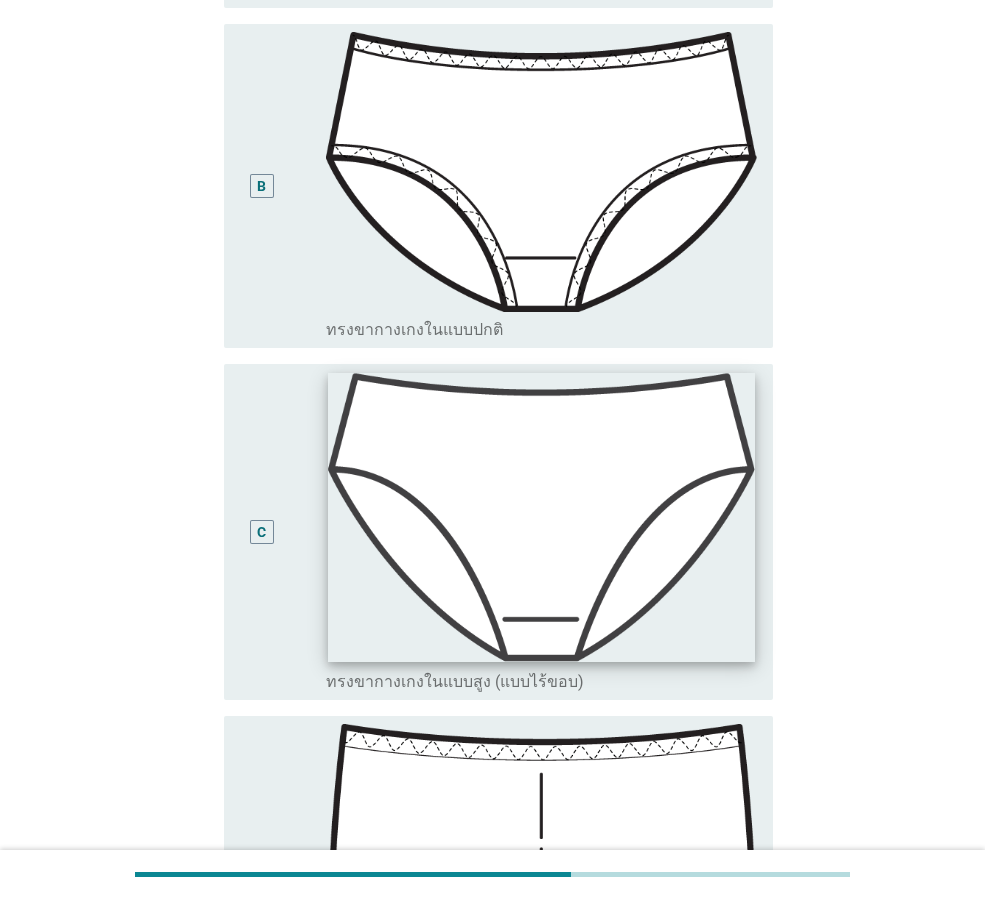 click at bounding box center [541, 518] 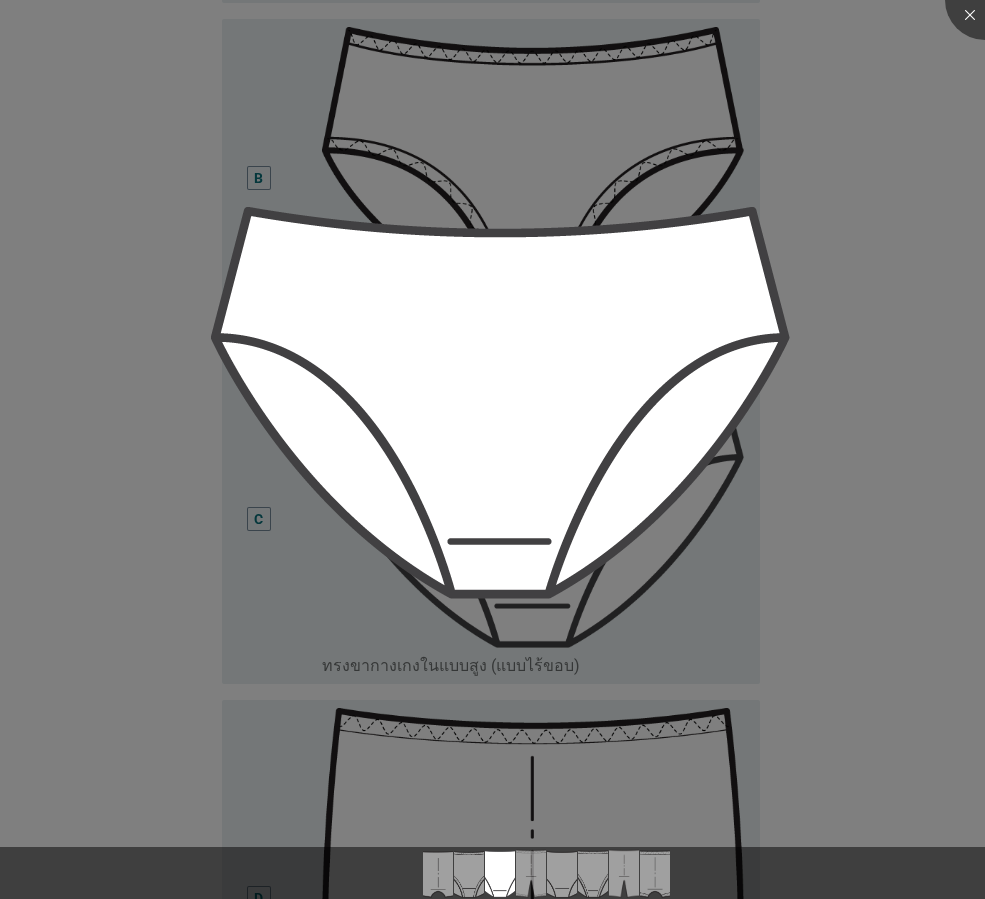click at bounding box center (492, 449) 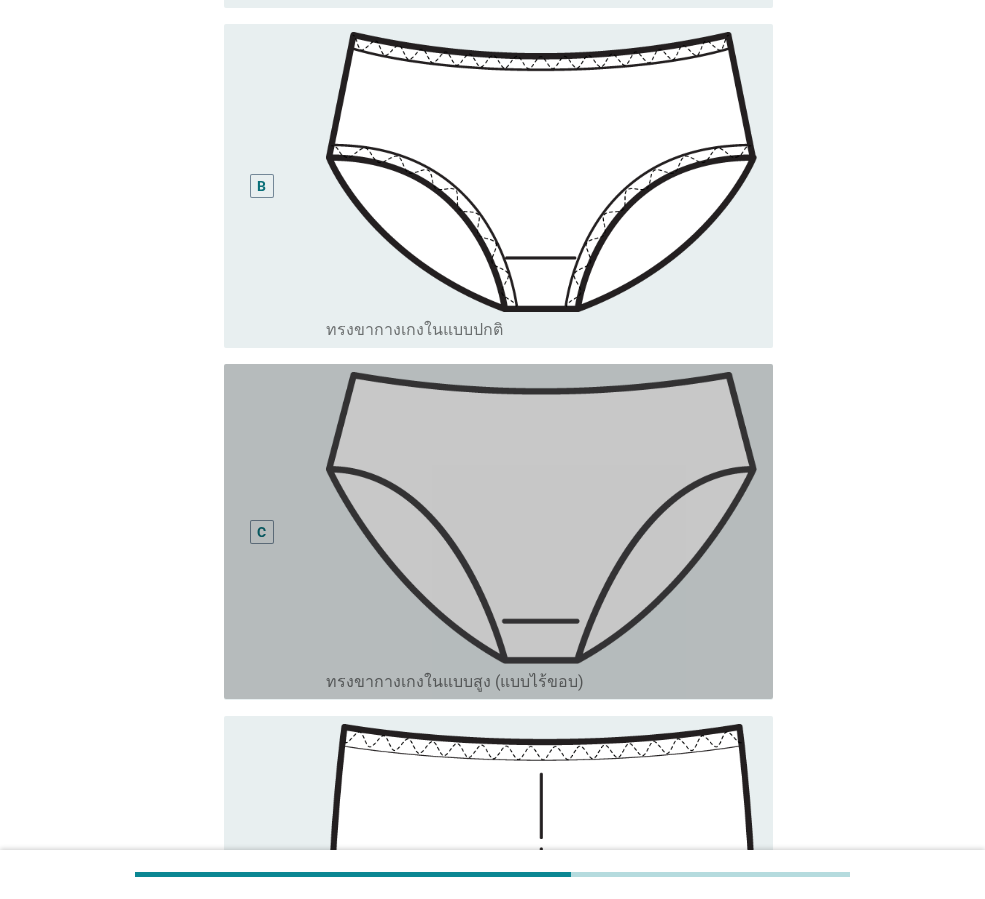 click on "C" at bounding box center (261, 531) 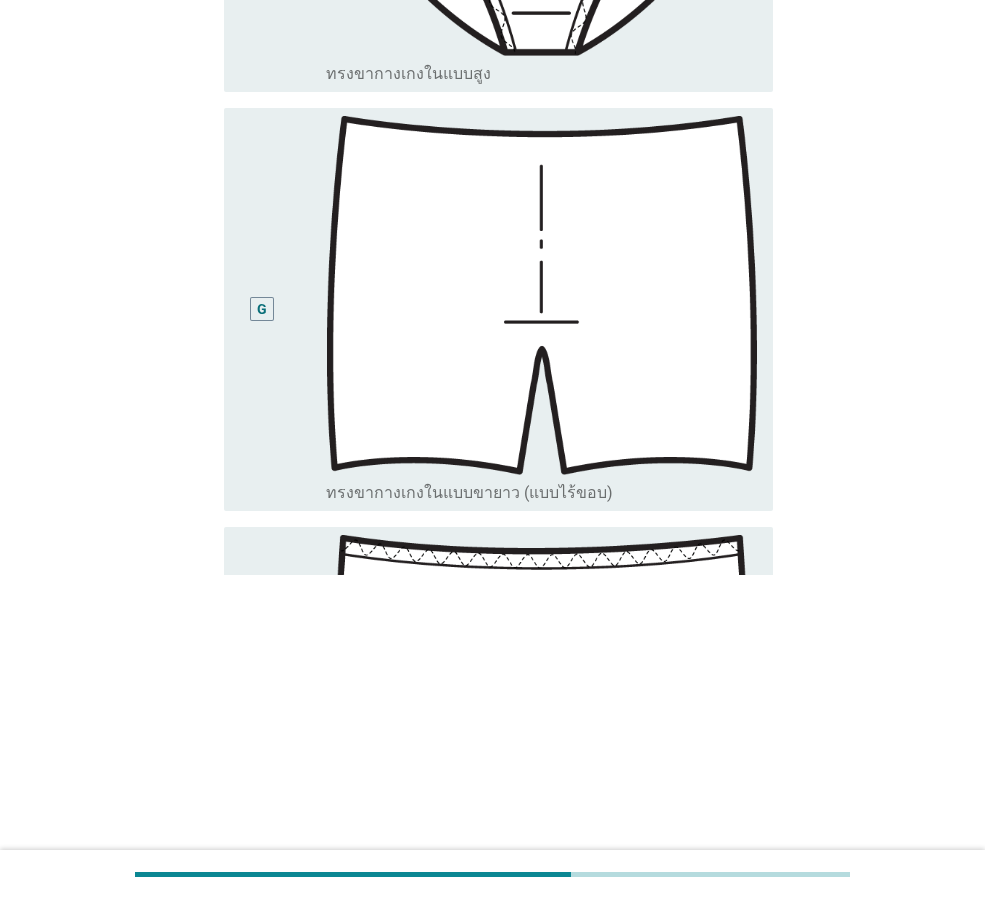 scroll, scrollTop: 2394, scrollLeft: 0, axis: vertical 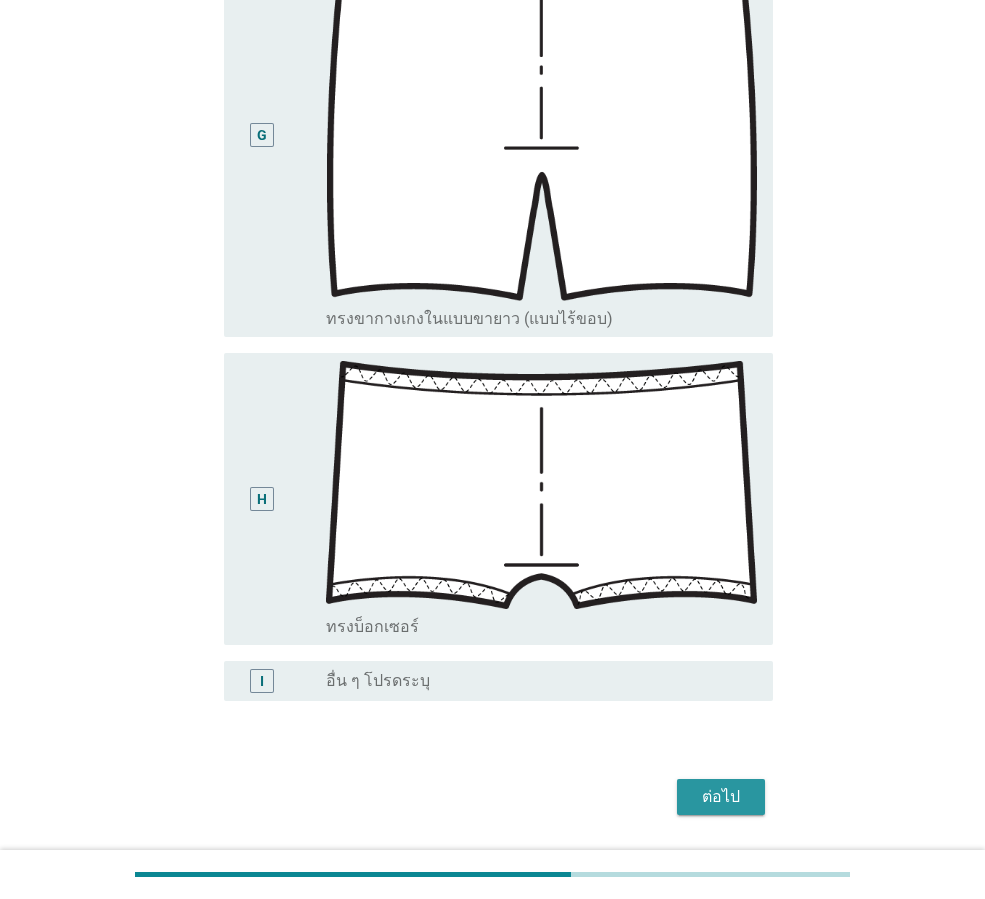 click on "ต่อไป" at bounding box center [721, 797] 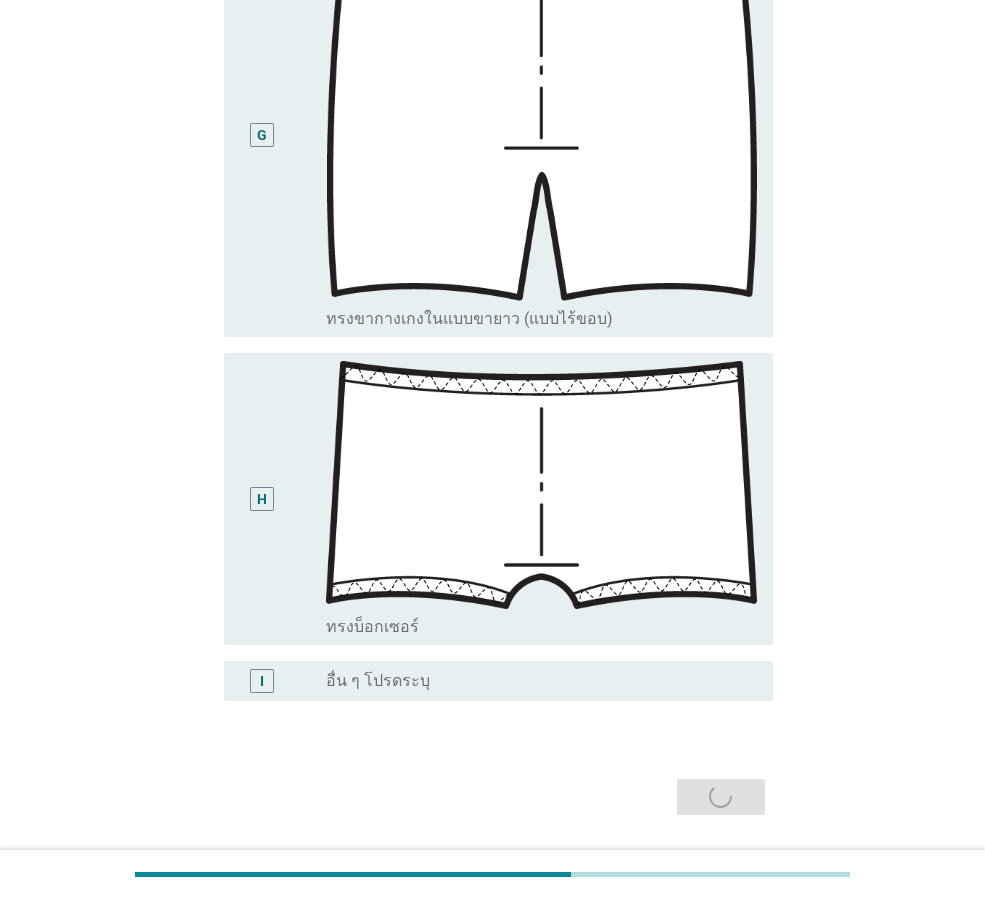 scroll, scrollTop: 0, scrollLeft: 0, axis: both 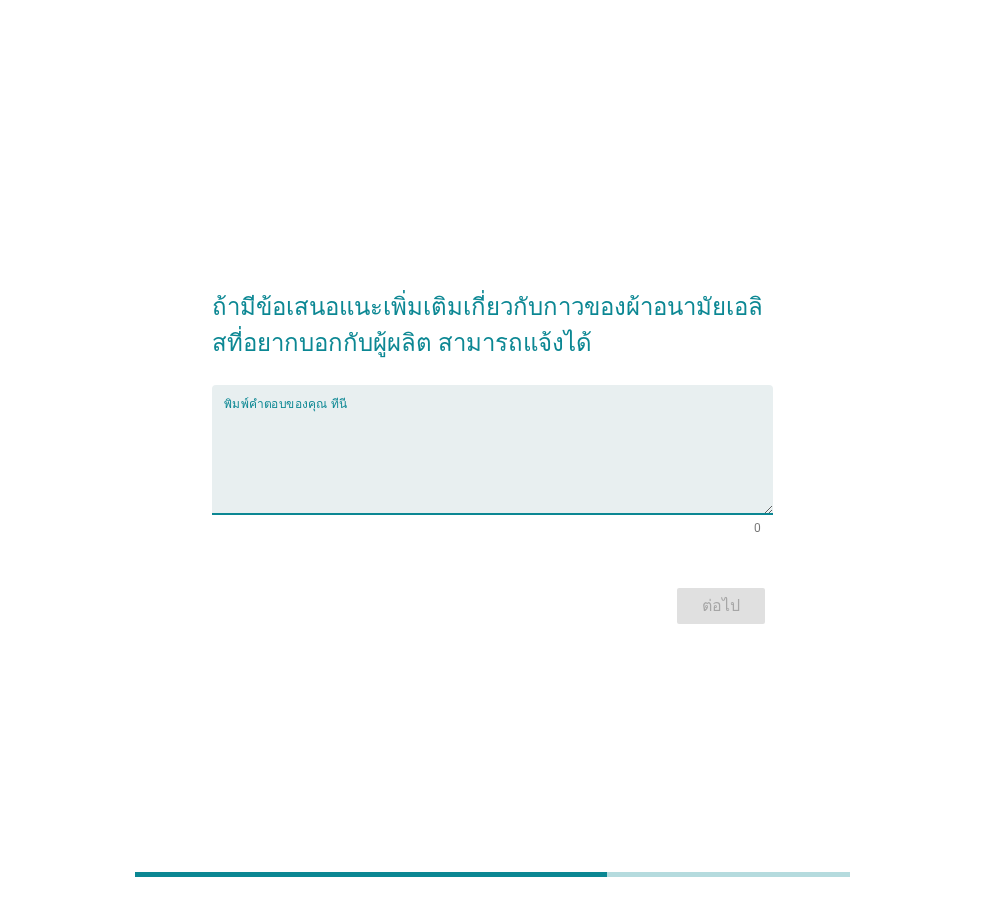 click at bounding box center [498, 461] 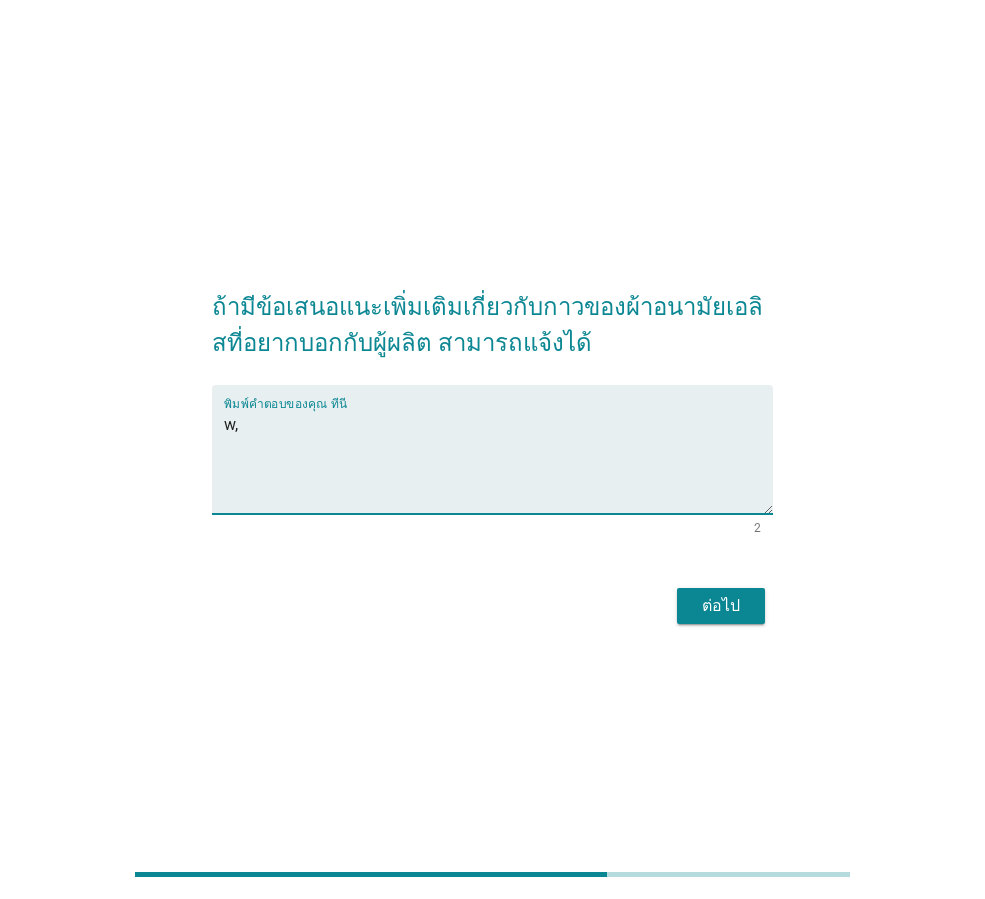 type on "w" 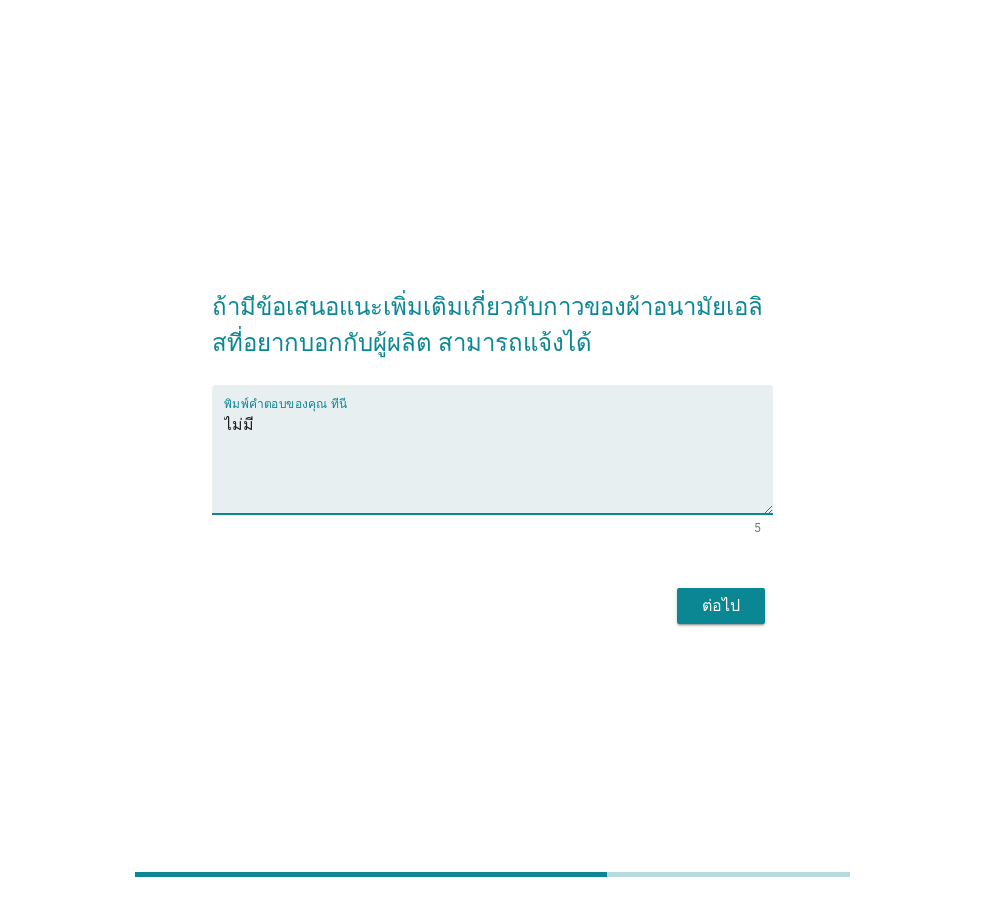 type on "ไม่มี" 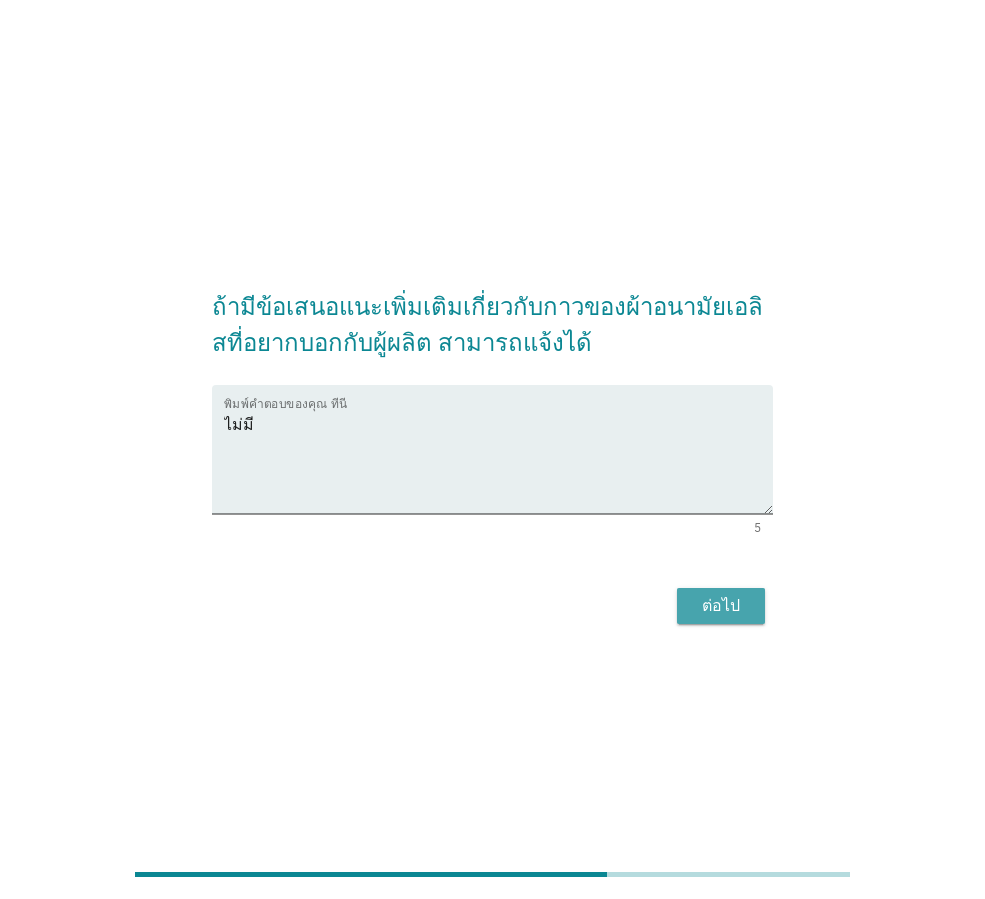 click on "ต่อไป" at bounding box center (721, 606) 